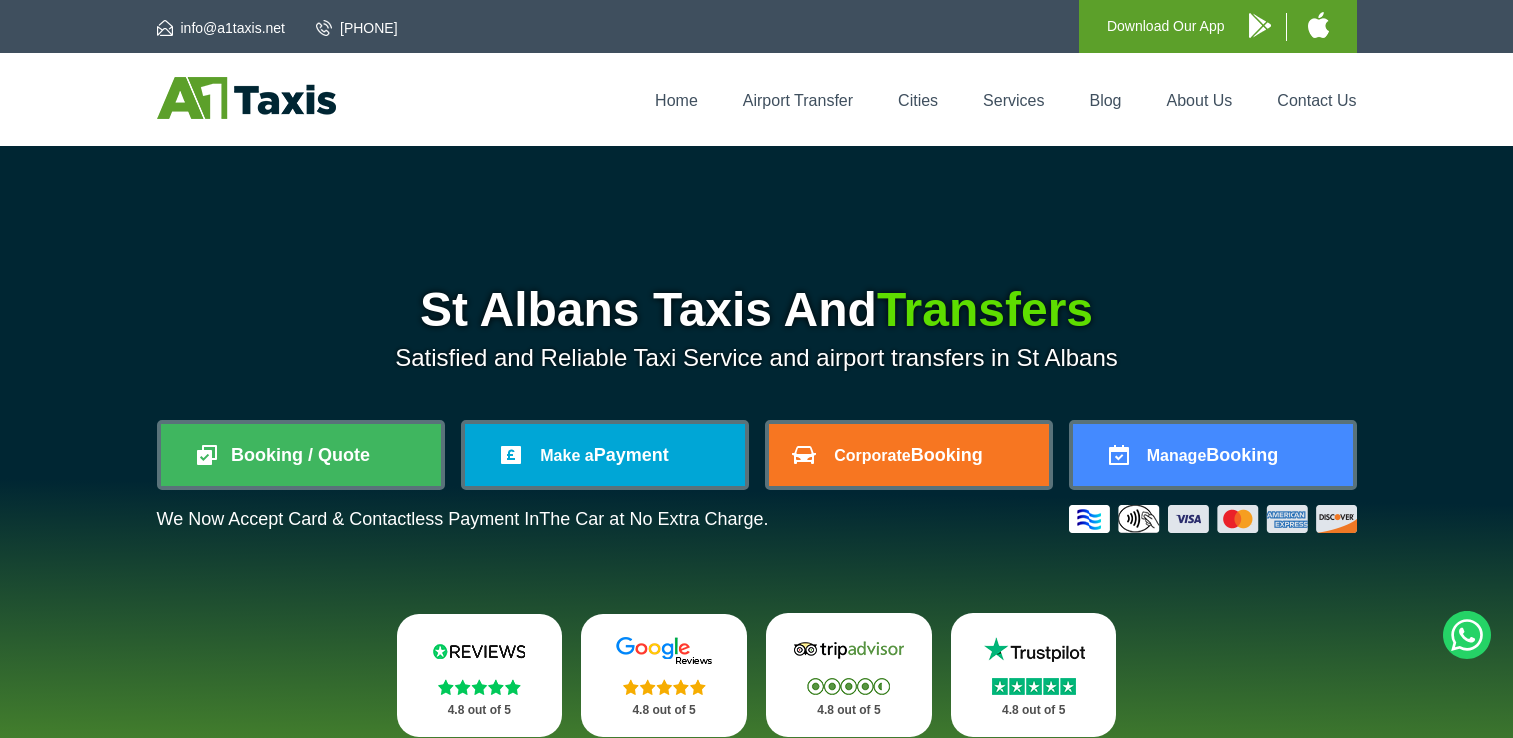 scroll, scrollTop: 0, scrollLeft: 0, axis: both 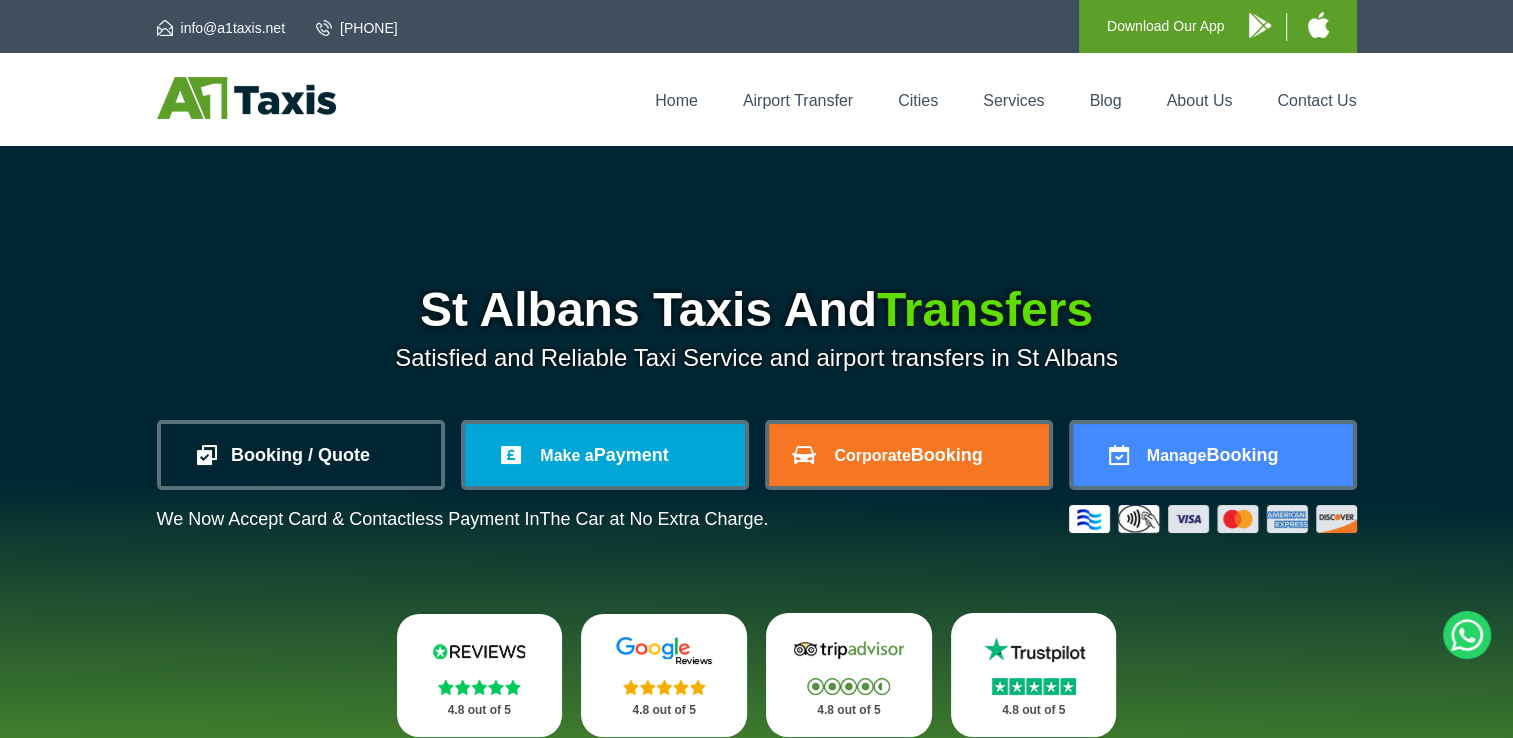 click on "Booking / Quote" at bounding box center [301, 455] 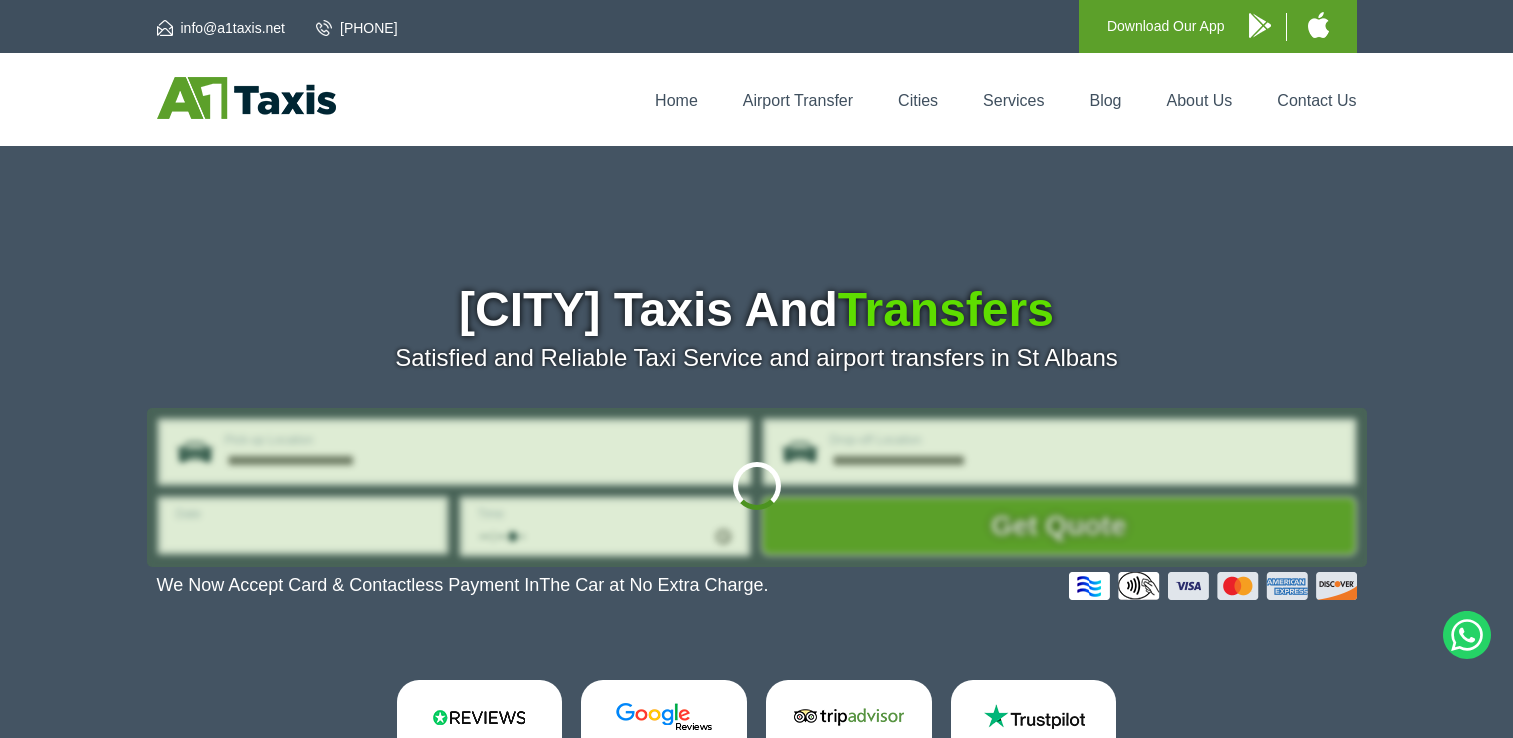 scroll, scrollTop: 0, scrollLeft: 0, axis: both 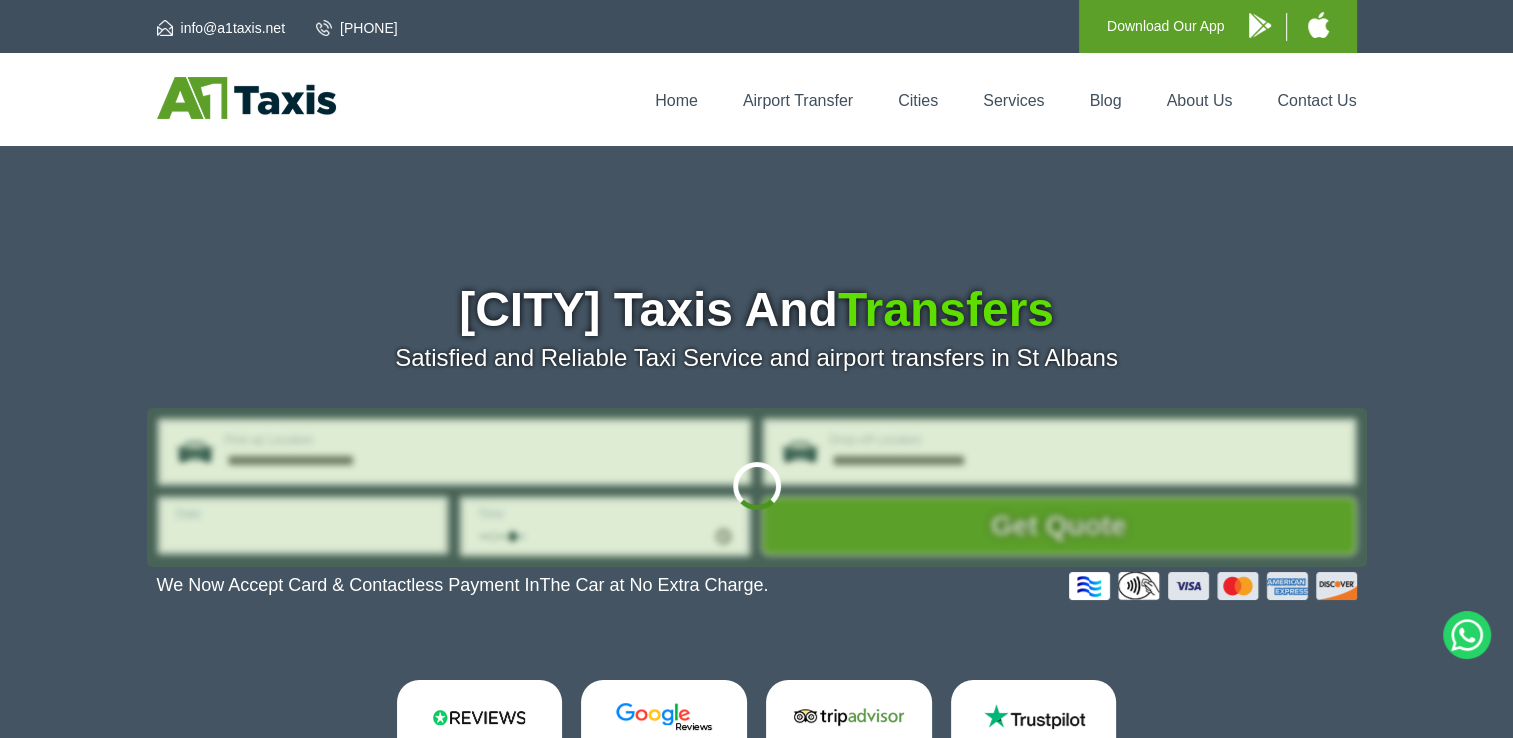 type on "**********" 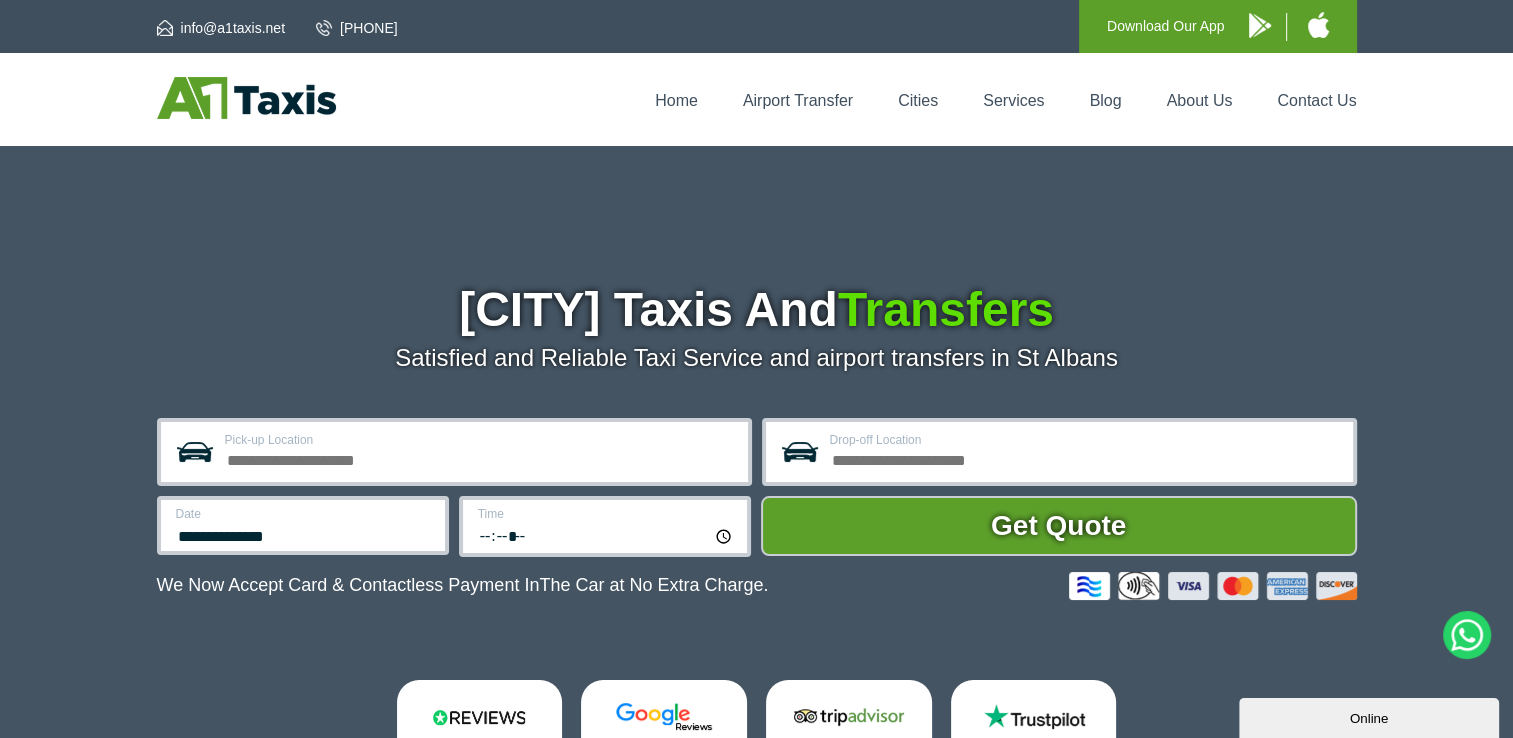scroll, scrollTop: 0, scrollLeft: 0, axis: both 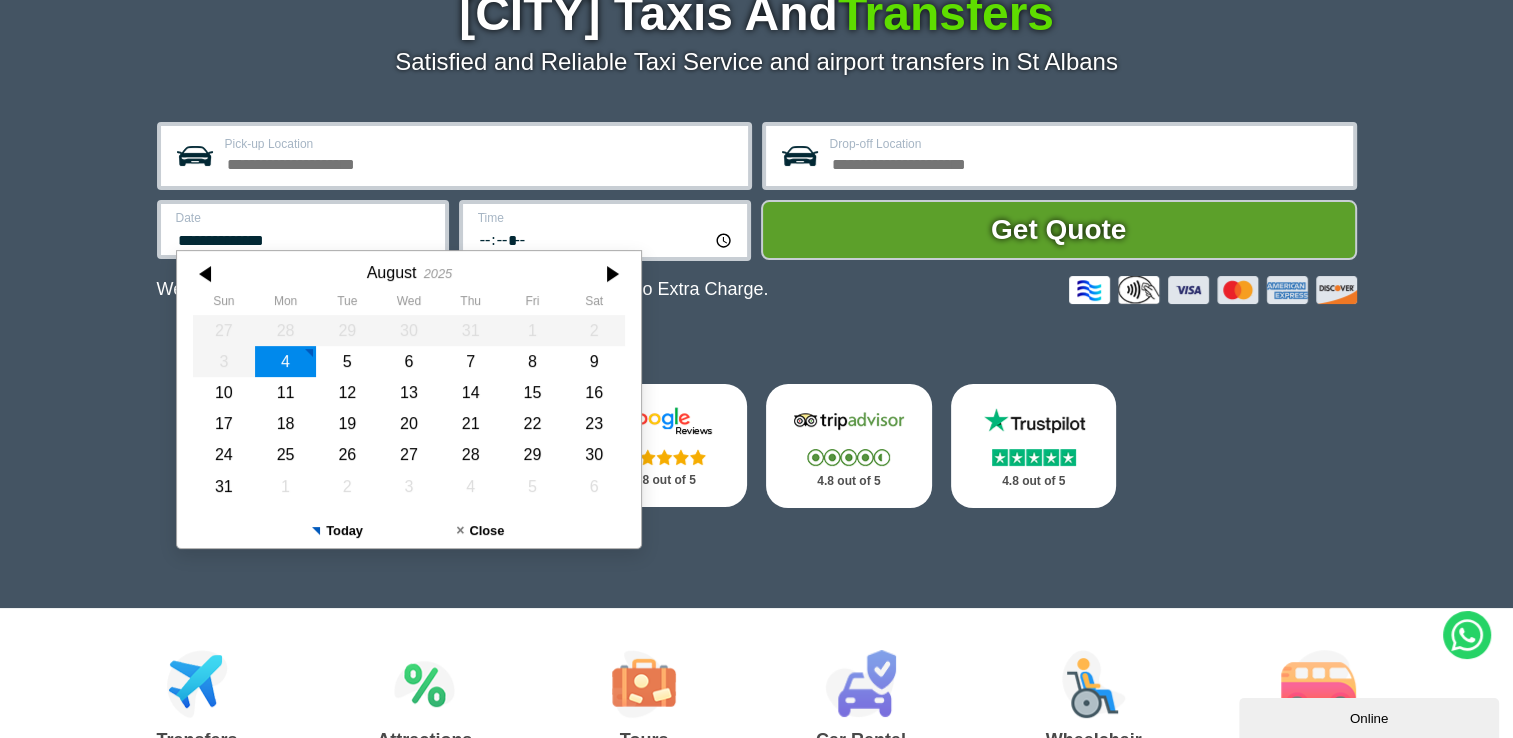 click on "**********" at bounding box center [304, 238] 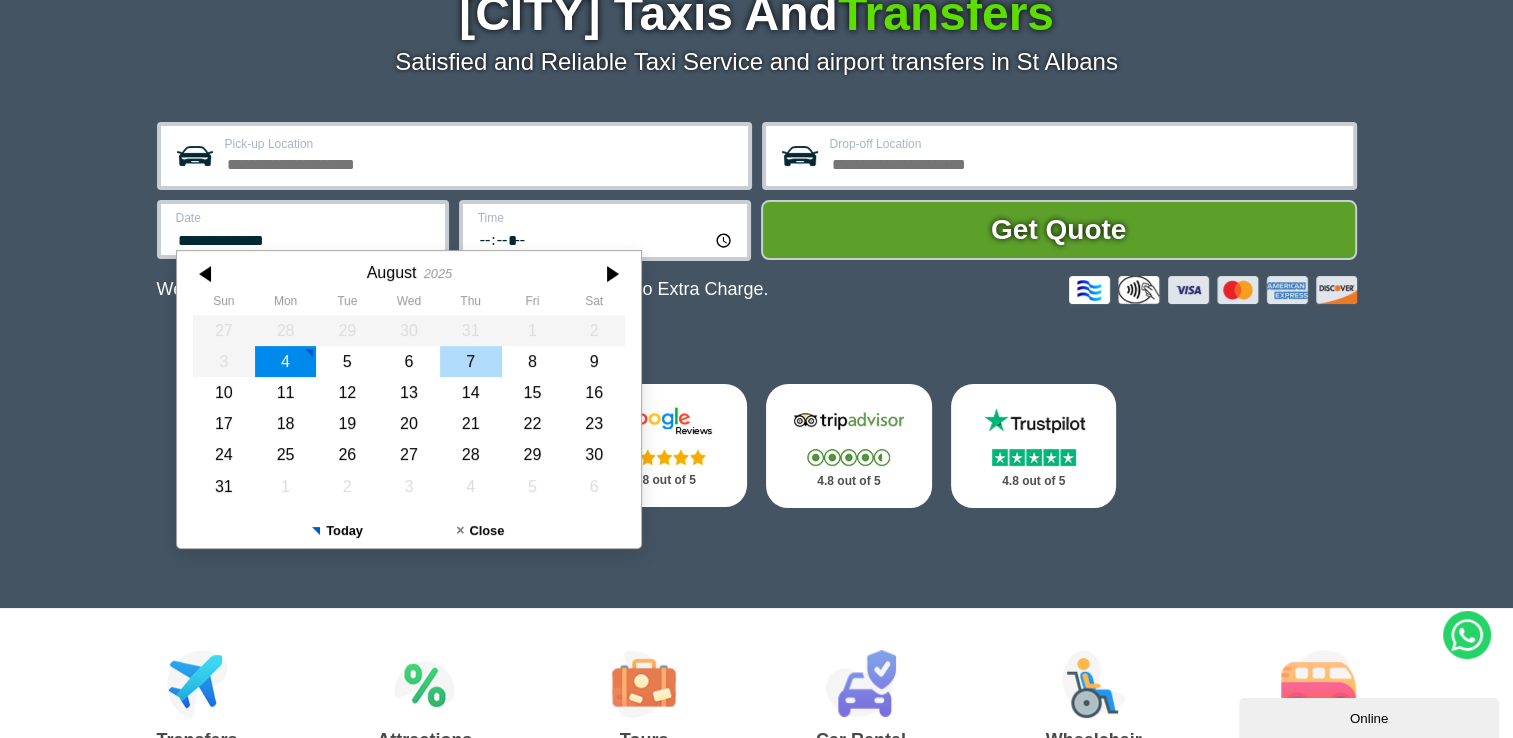 click on "7" at bounding box center [470, 361] 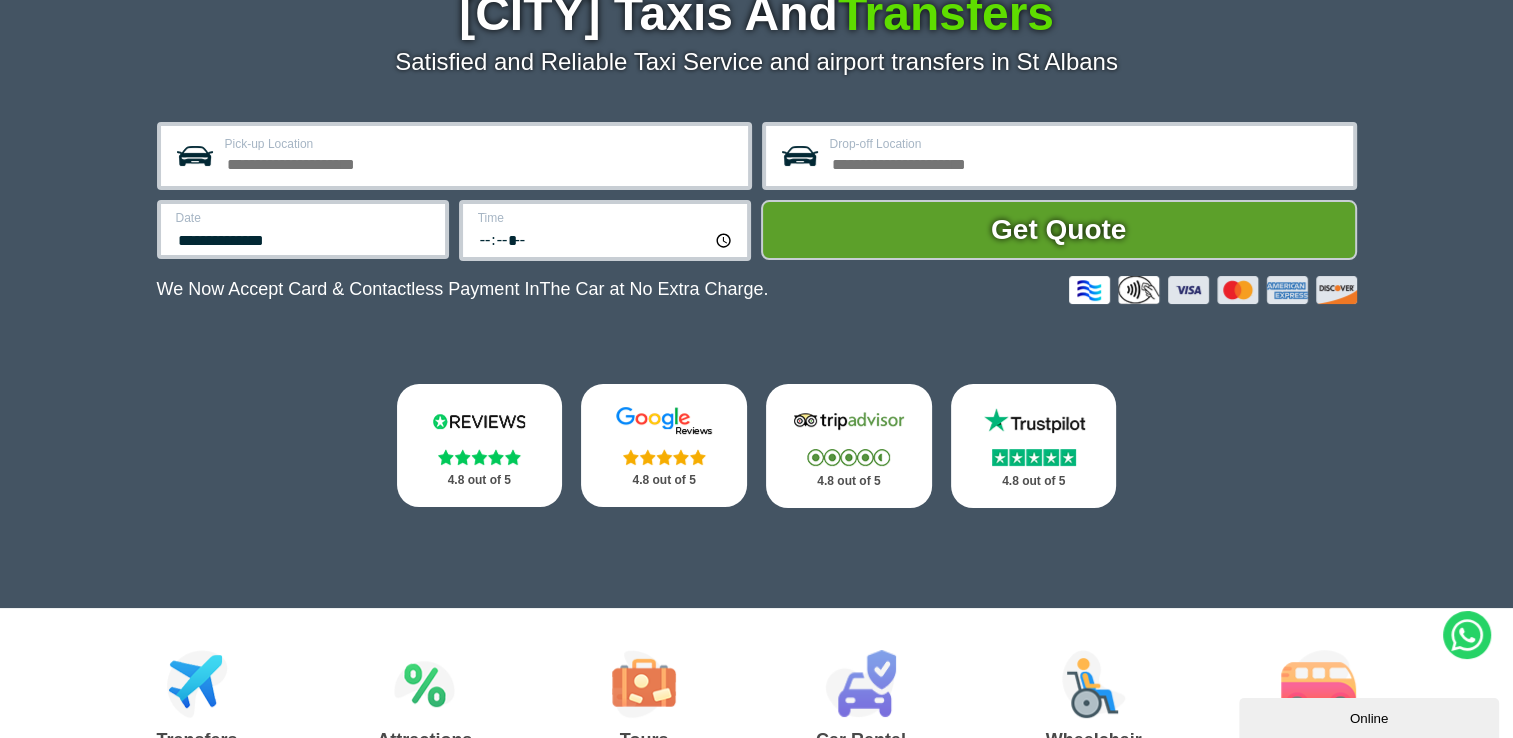 click on "*****" at bounding box center (606, 239) 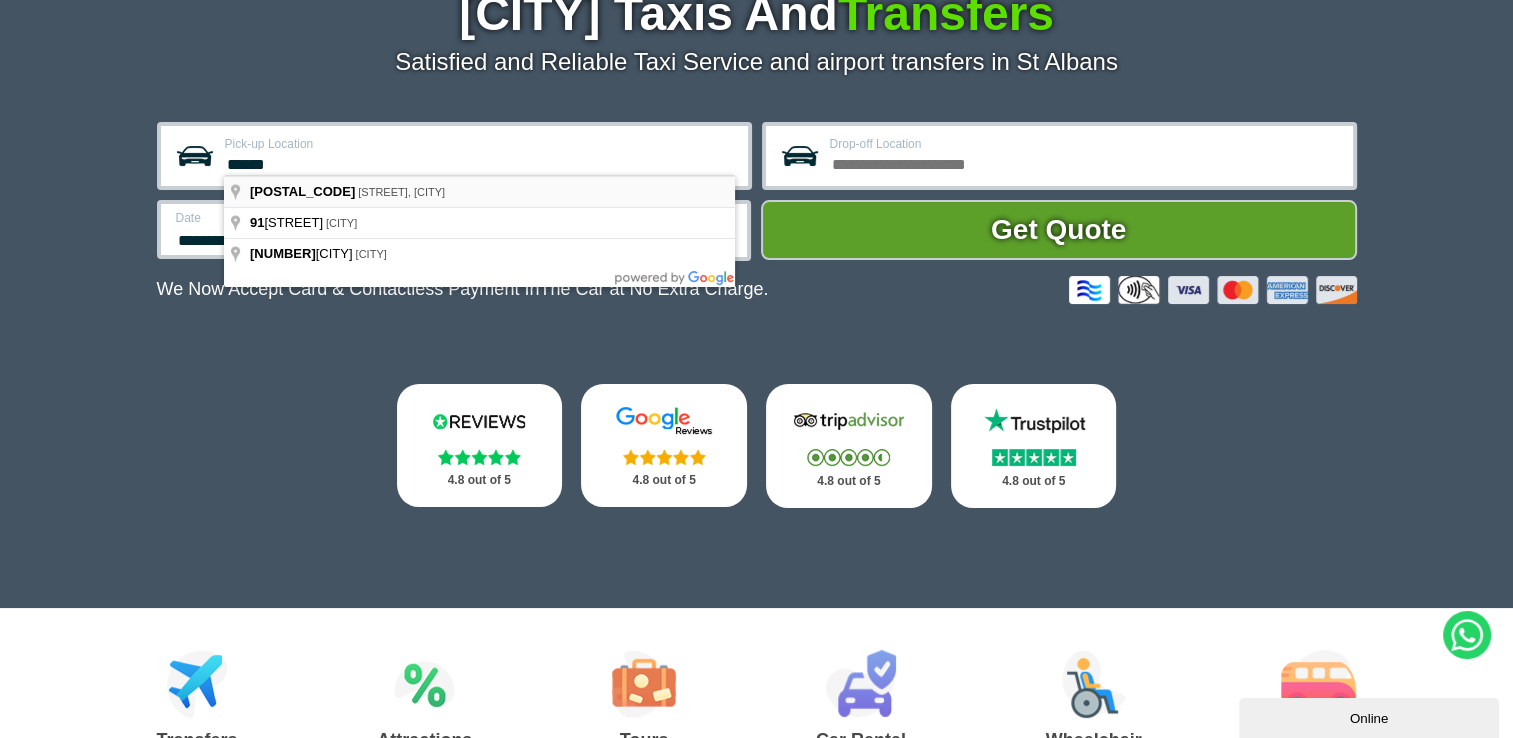 type on "**********" 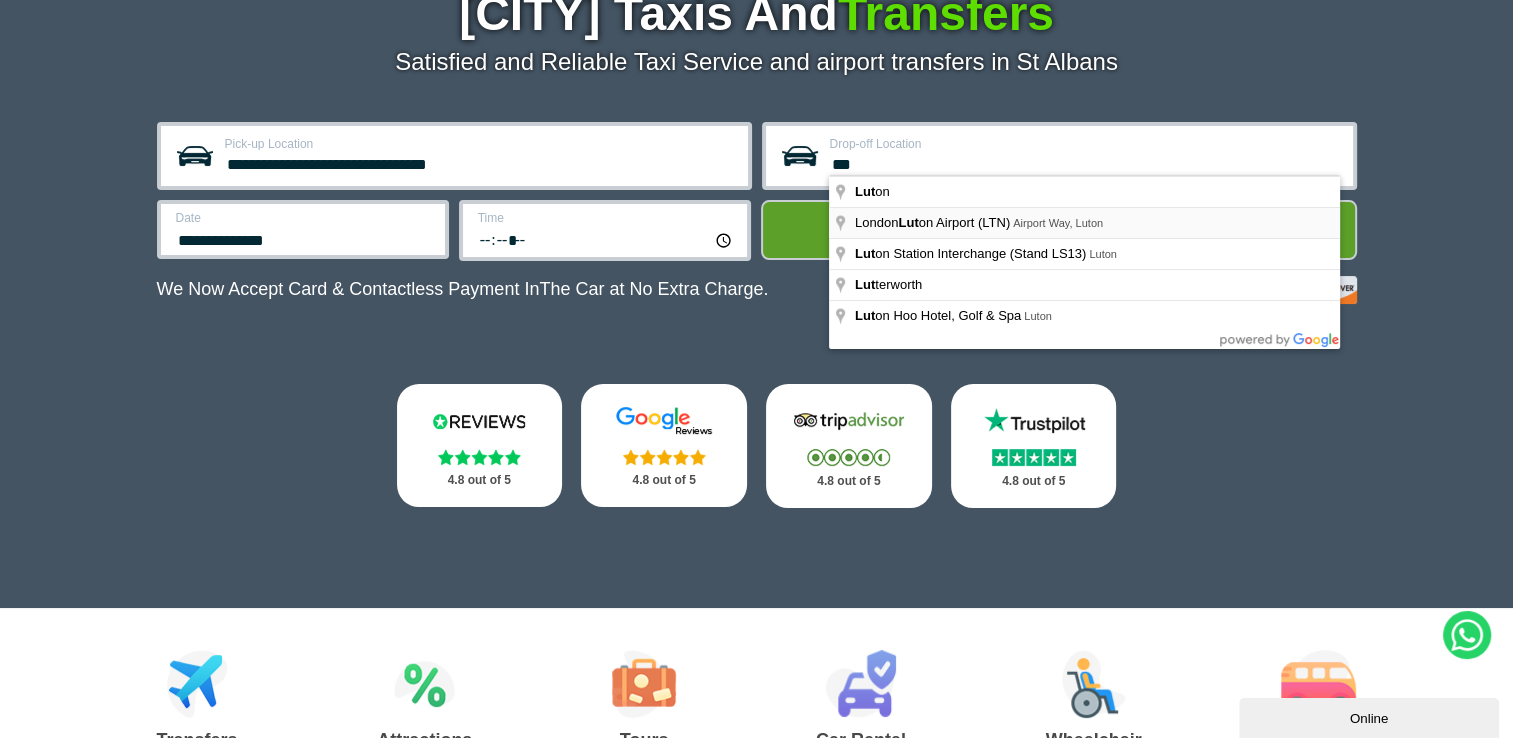 type on "**********" 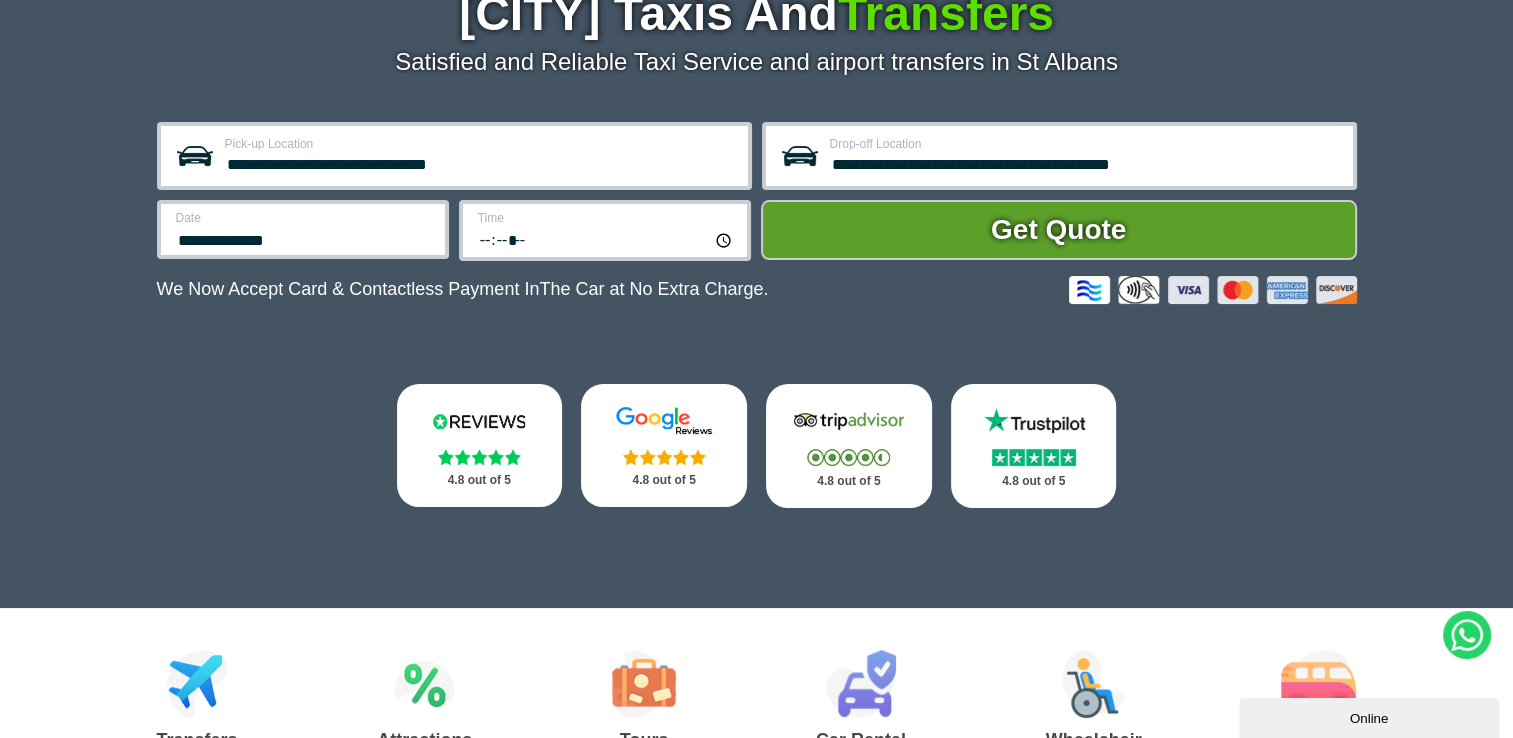 click on "Get Quote" at bounding box center (1059, 230) 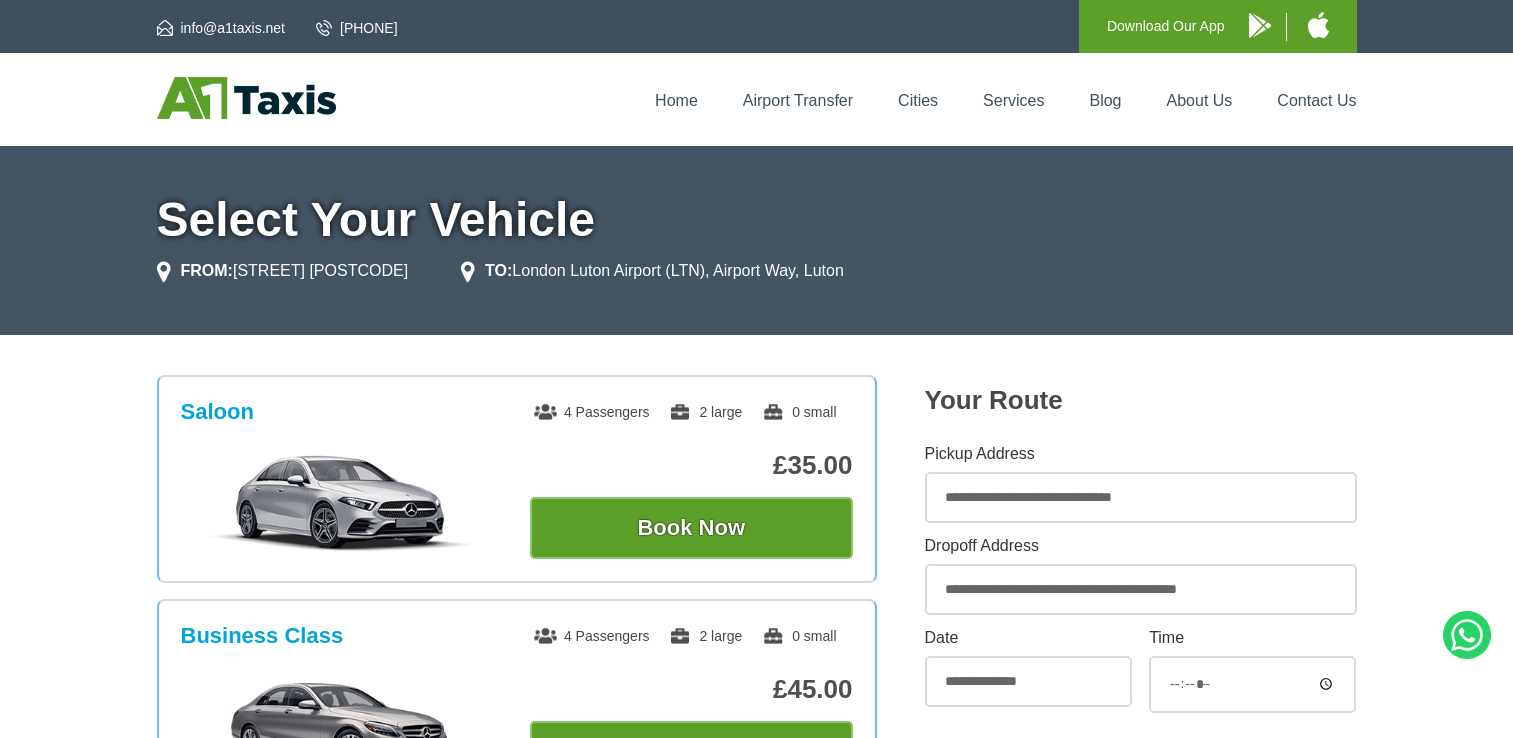 scroll, scrollTop: 0, scrollLeft: 0, axis: both 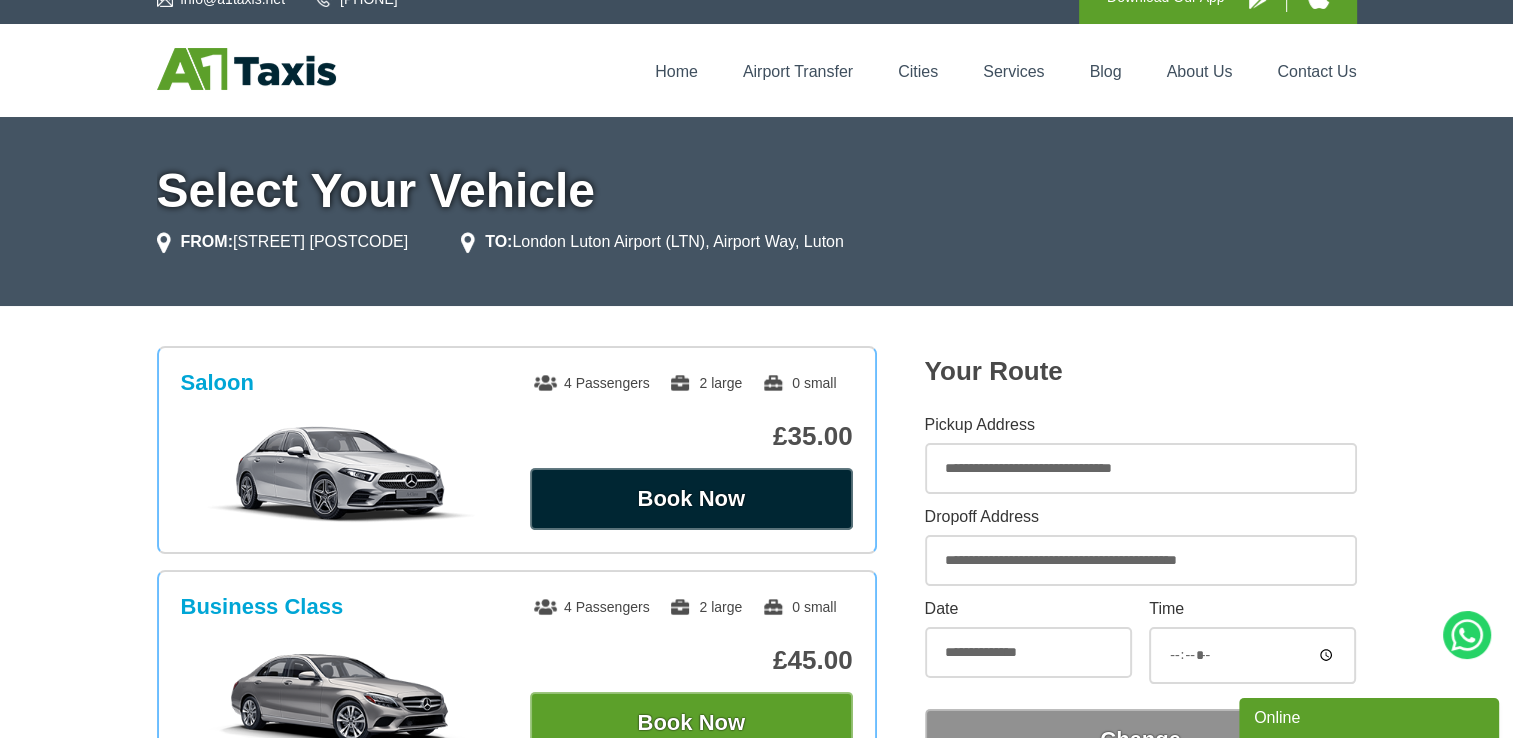 click on "Book Now" at bounding box center (691, 499) 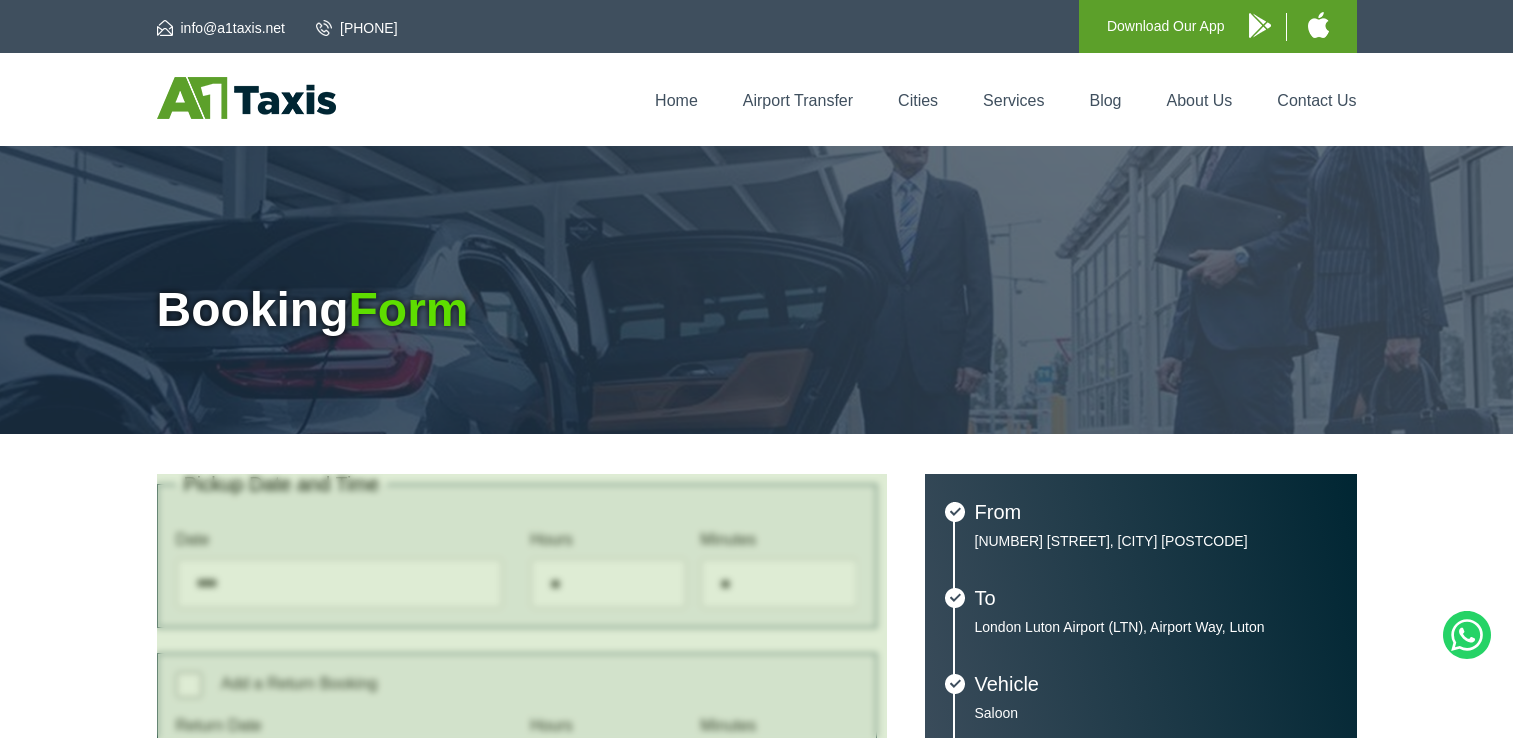 scroll, scrollTop: 0, scrollLeft: 0, axis: both 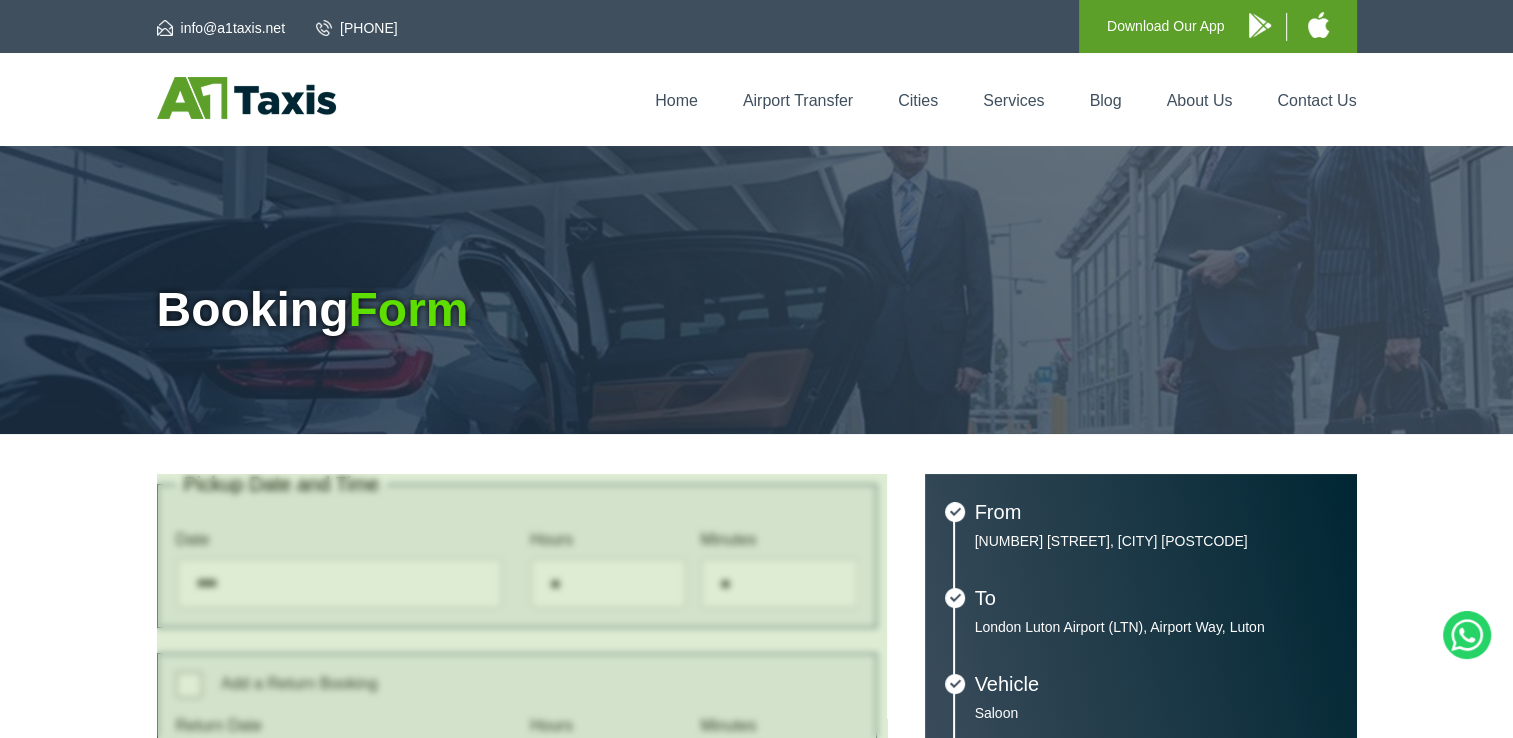 type on "**********" 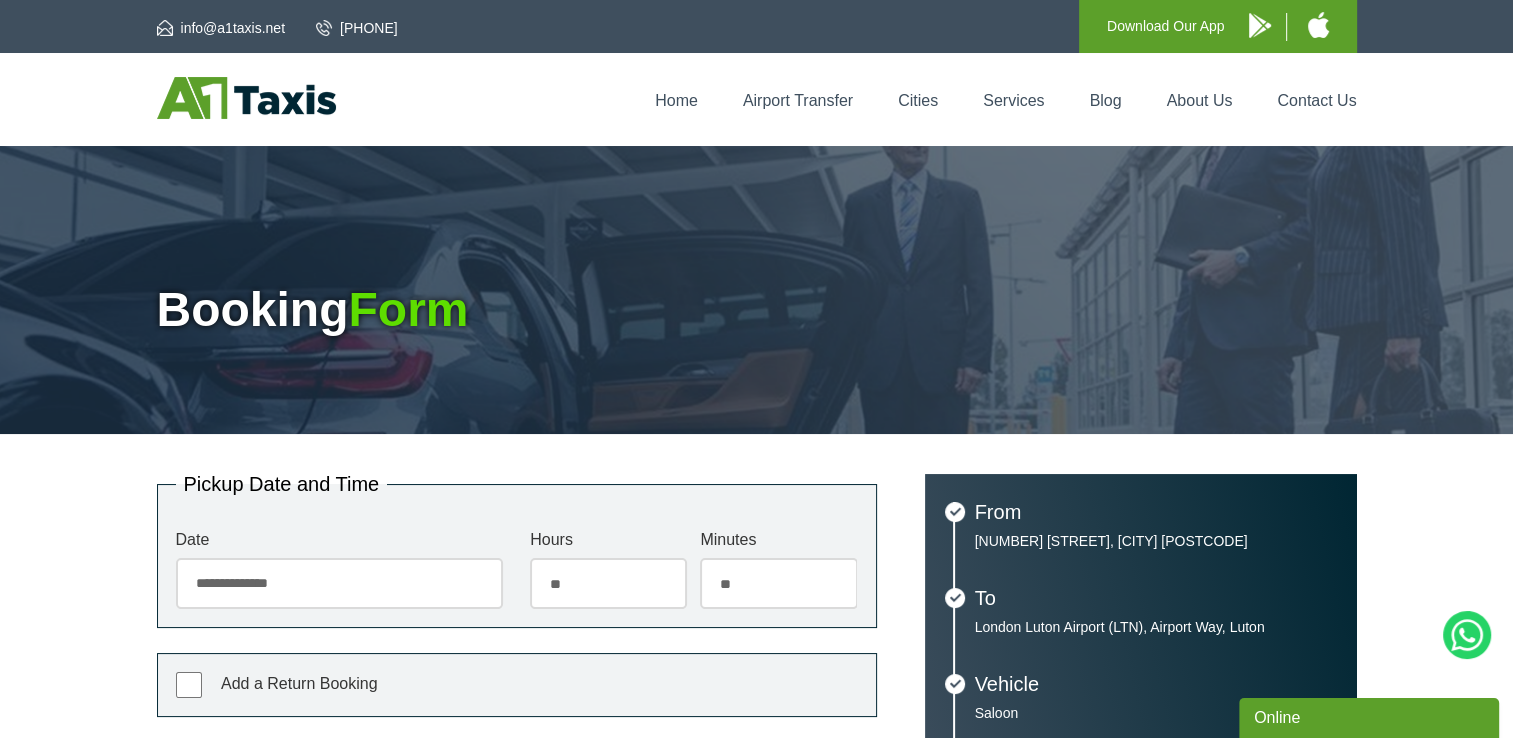 scroll, scrollTop: 0, scrollLeft: 0, axis: both 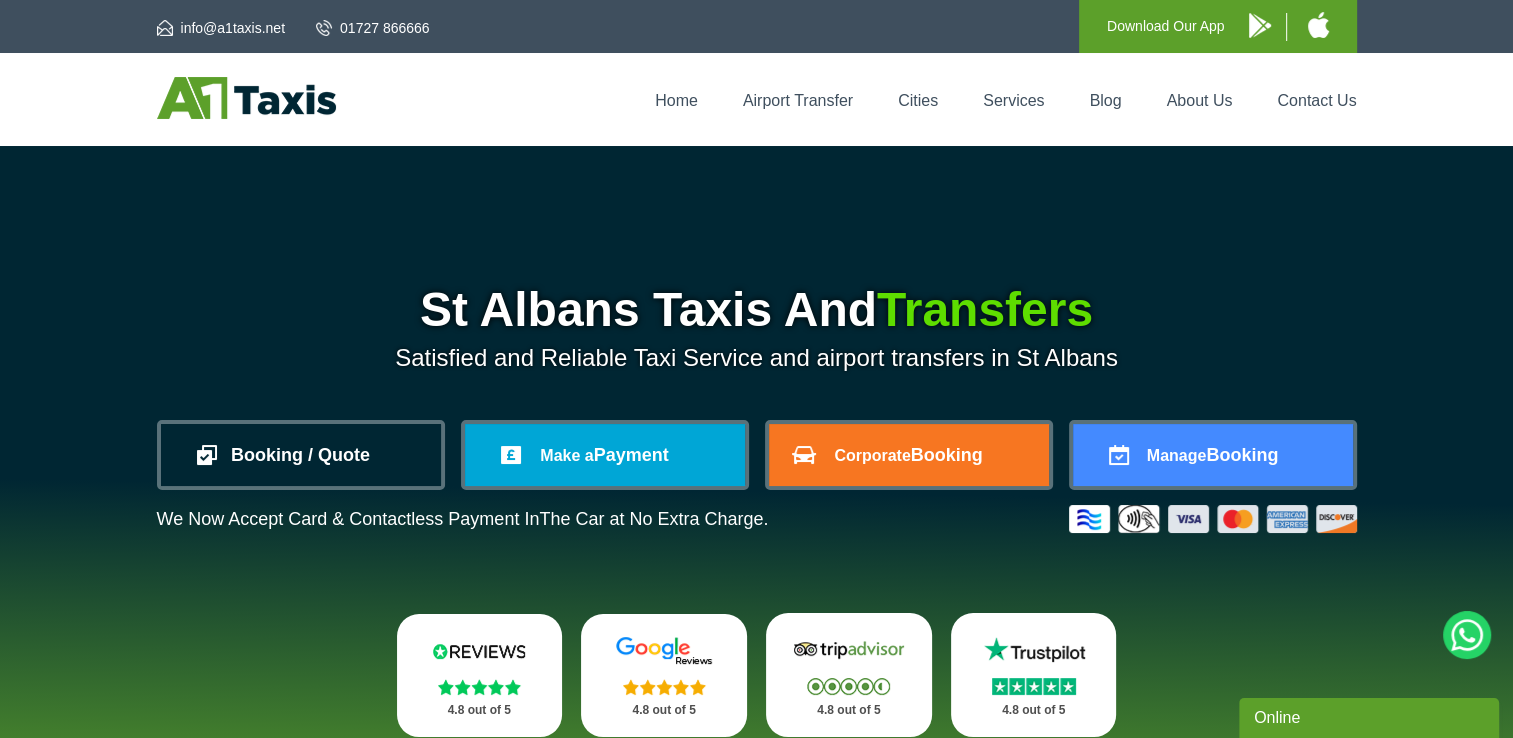 click on "Booking / Quote" at bounding box center [301, 455] 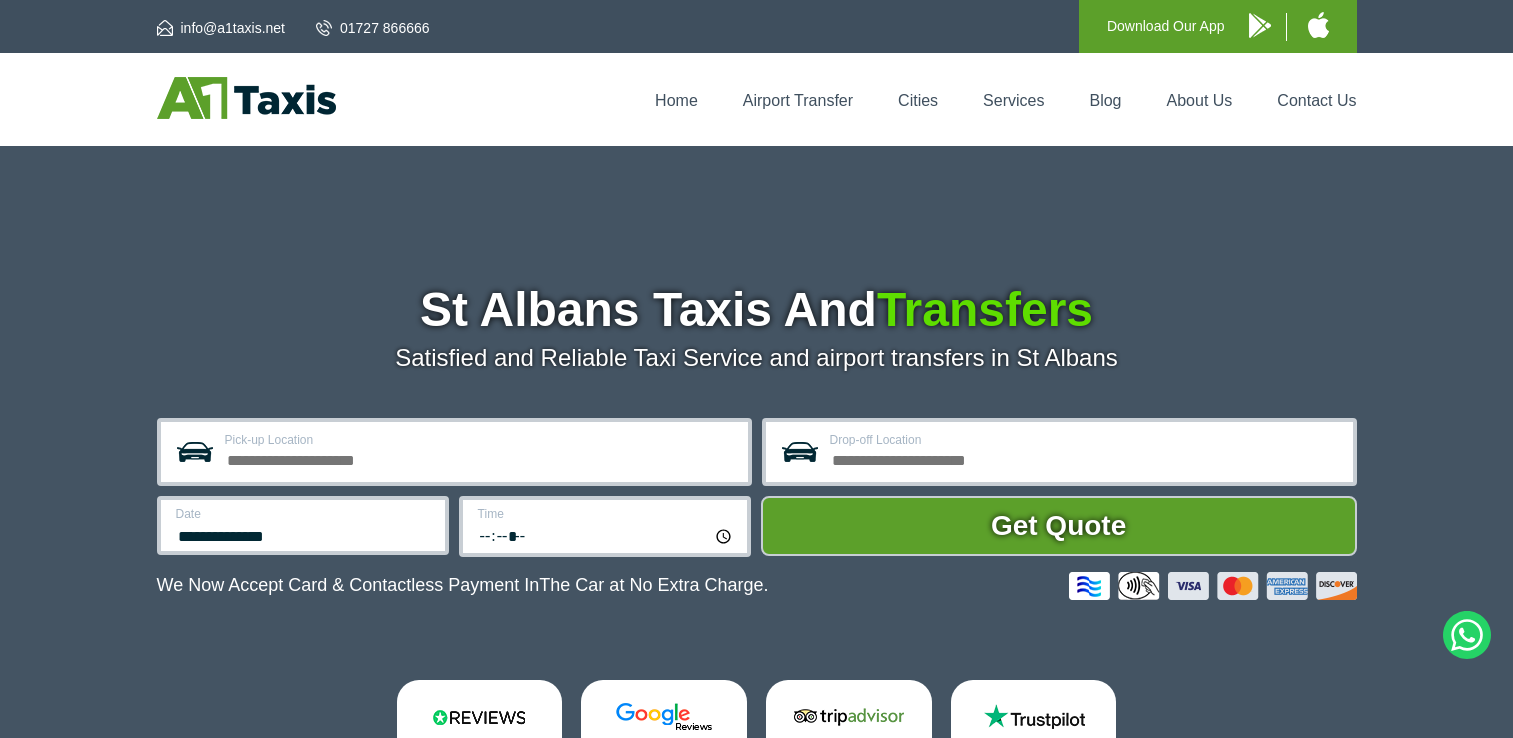 scroll, scrollTop: 0, scrollLeft: 0, axis: both 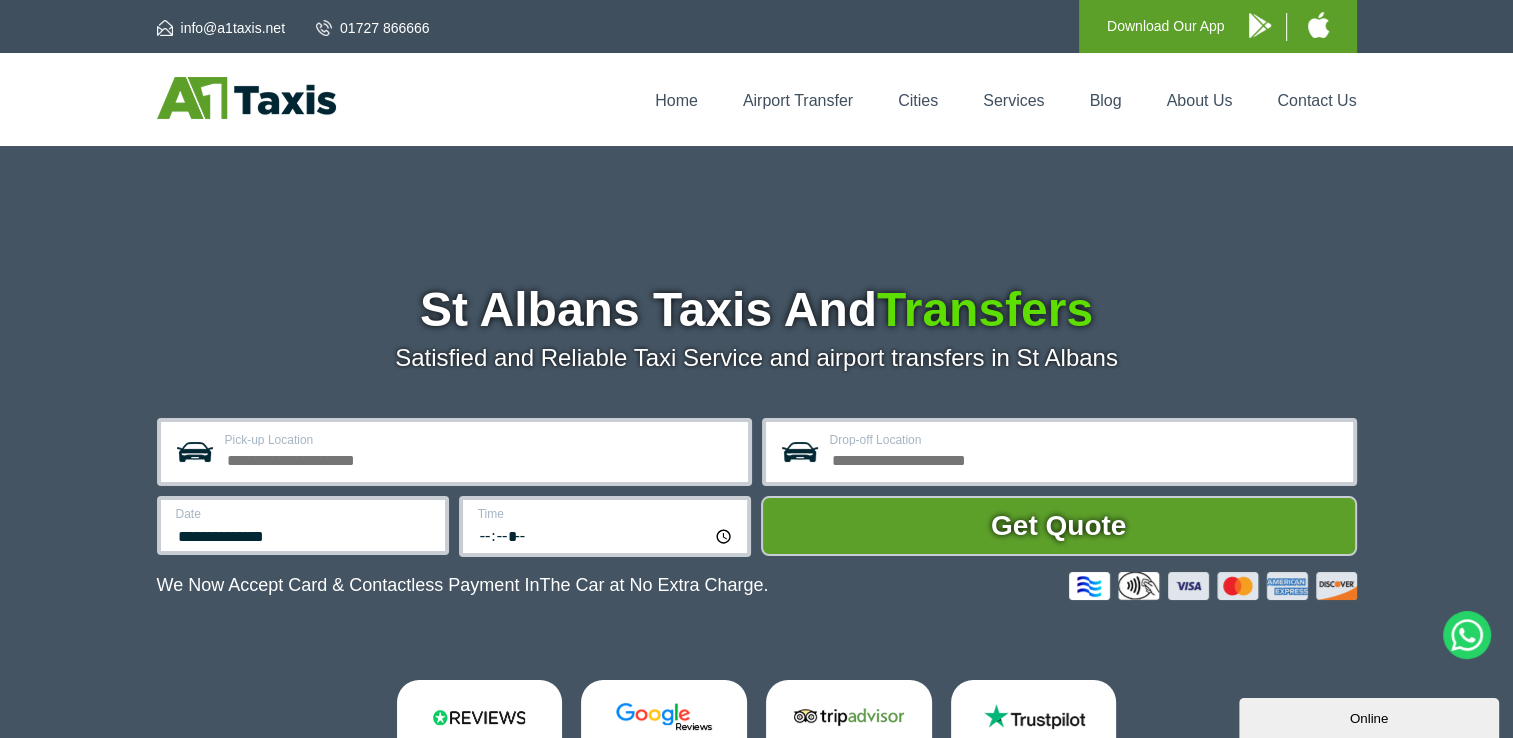 click on "Pick-up Location" at bounding box center [480, 458] 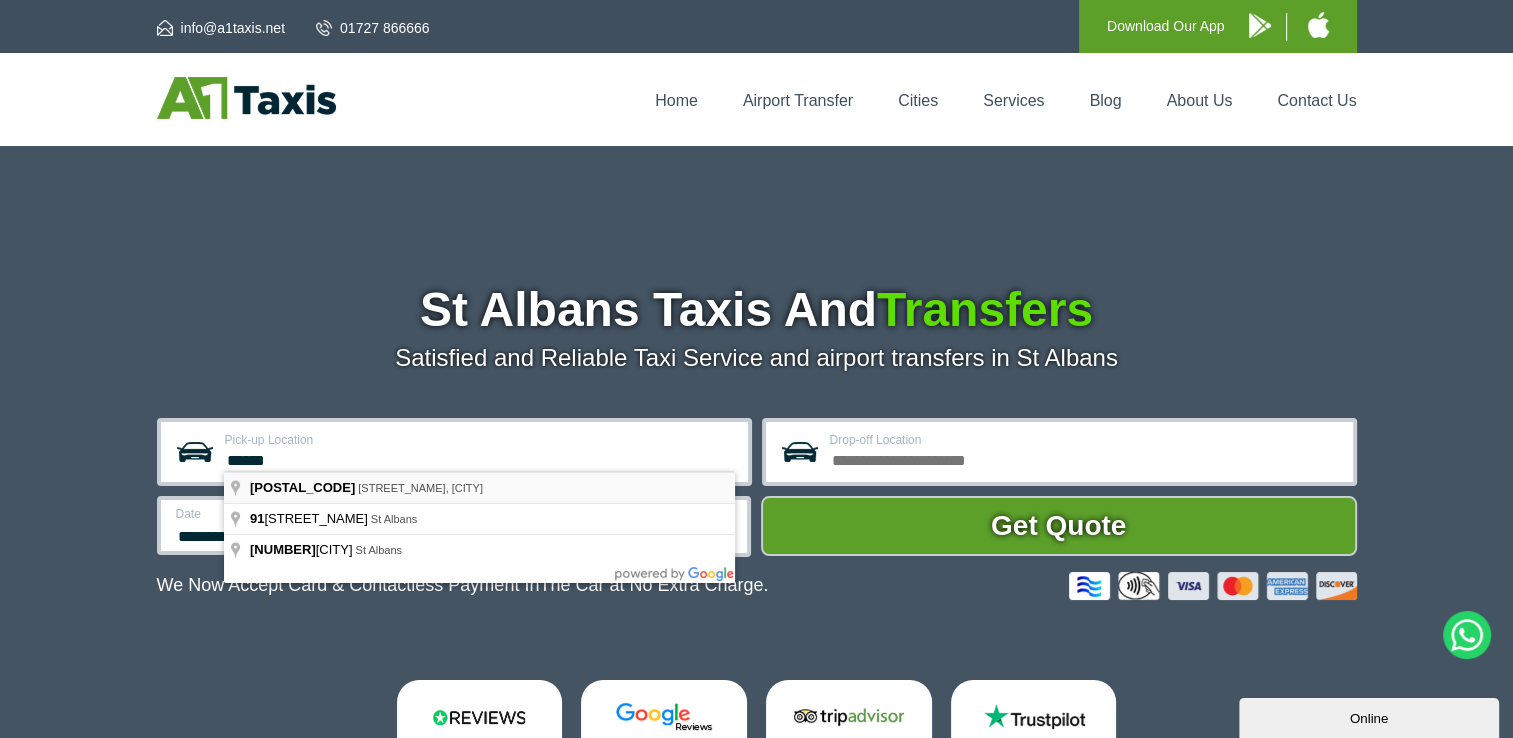 type on "**********" 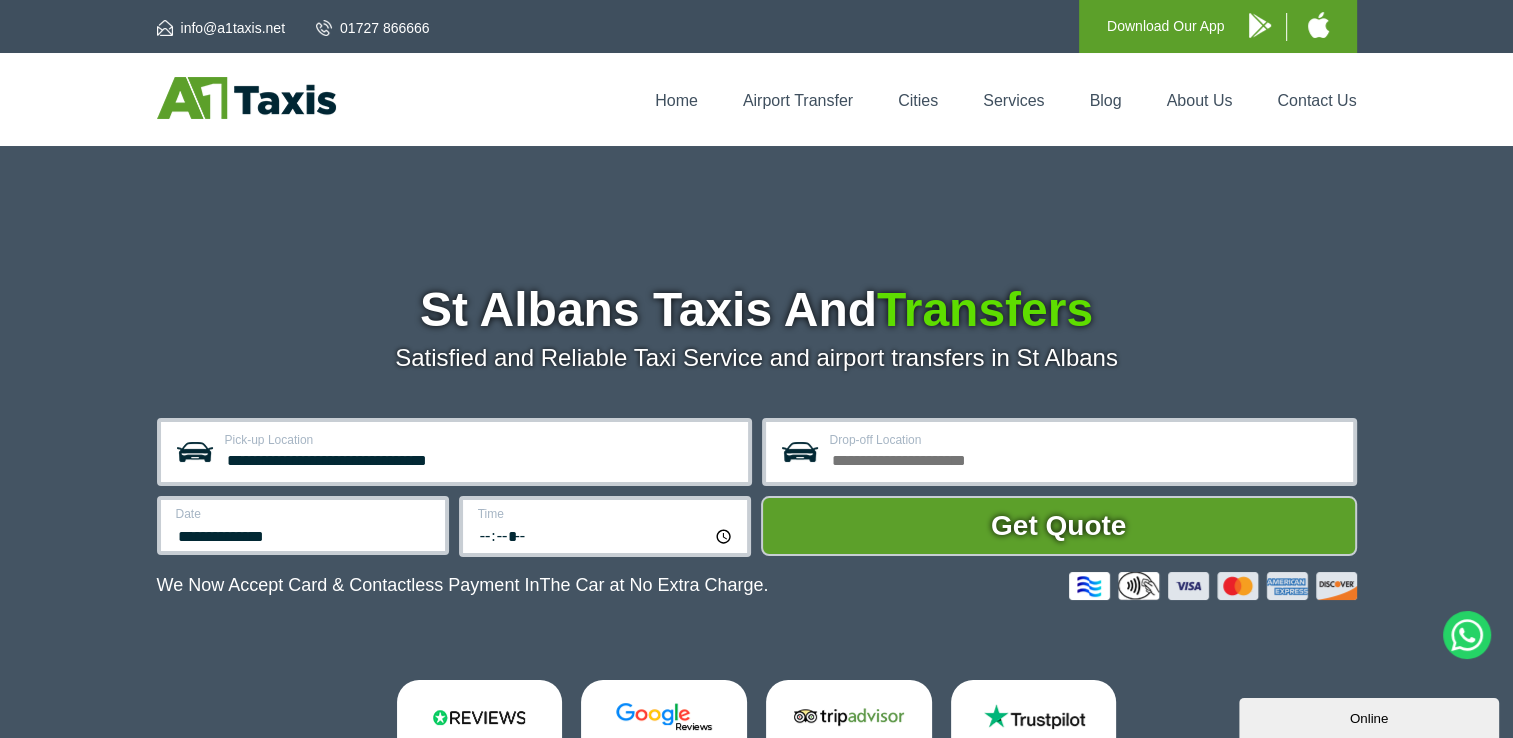 click on "Date" at bounding box center [304, 514] 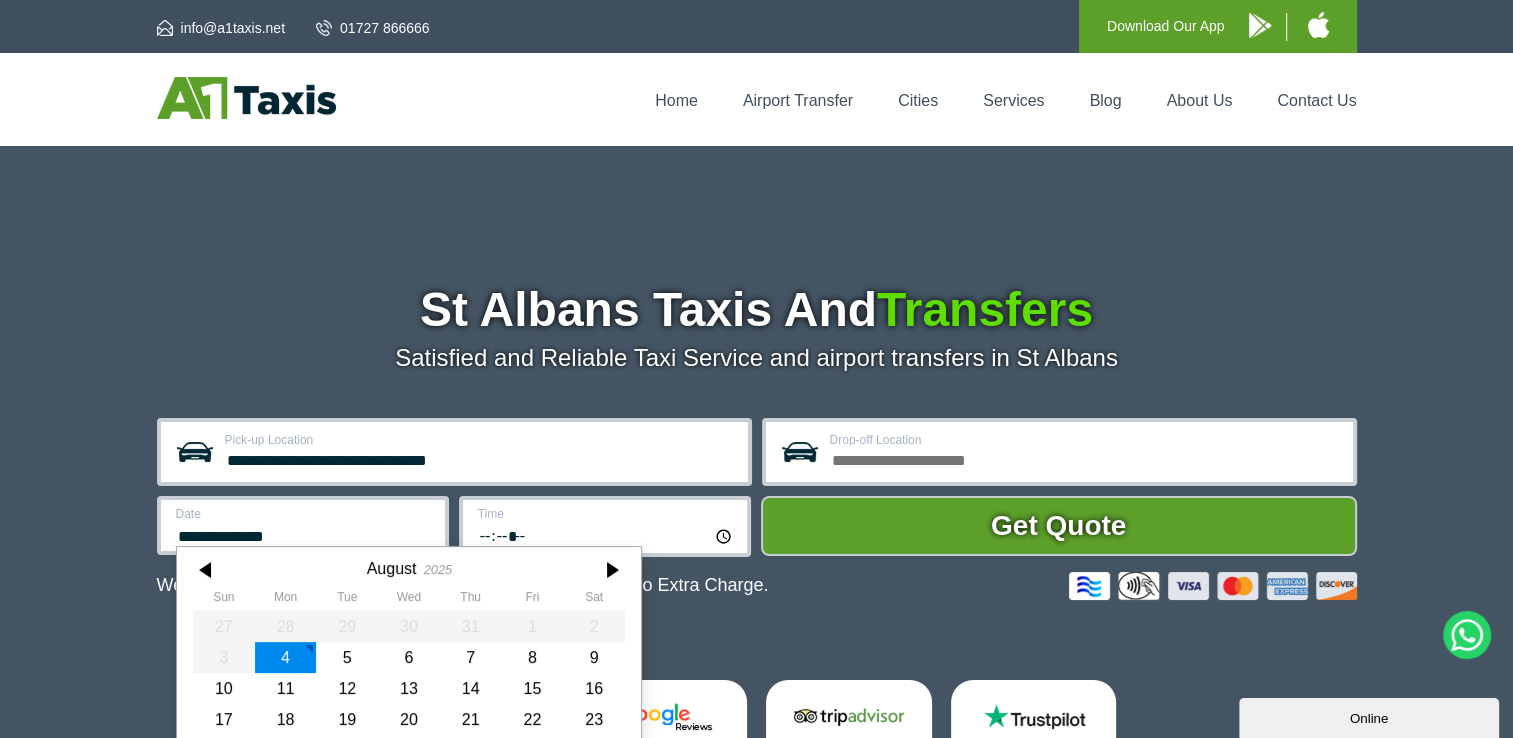 scroll, scrollTop: 92, scrollLeft: 0, axis: vertical 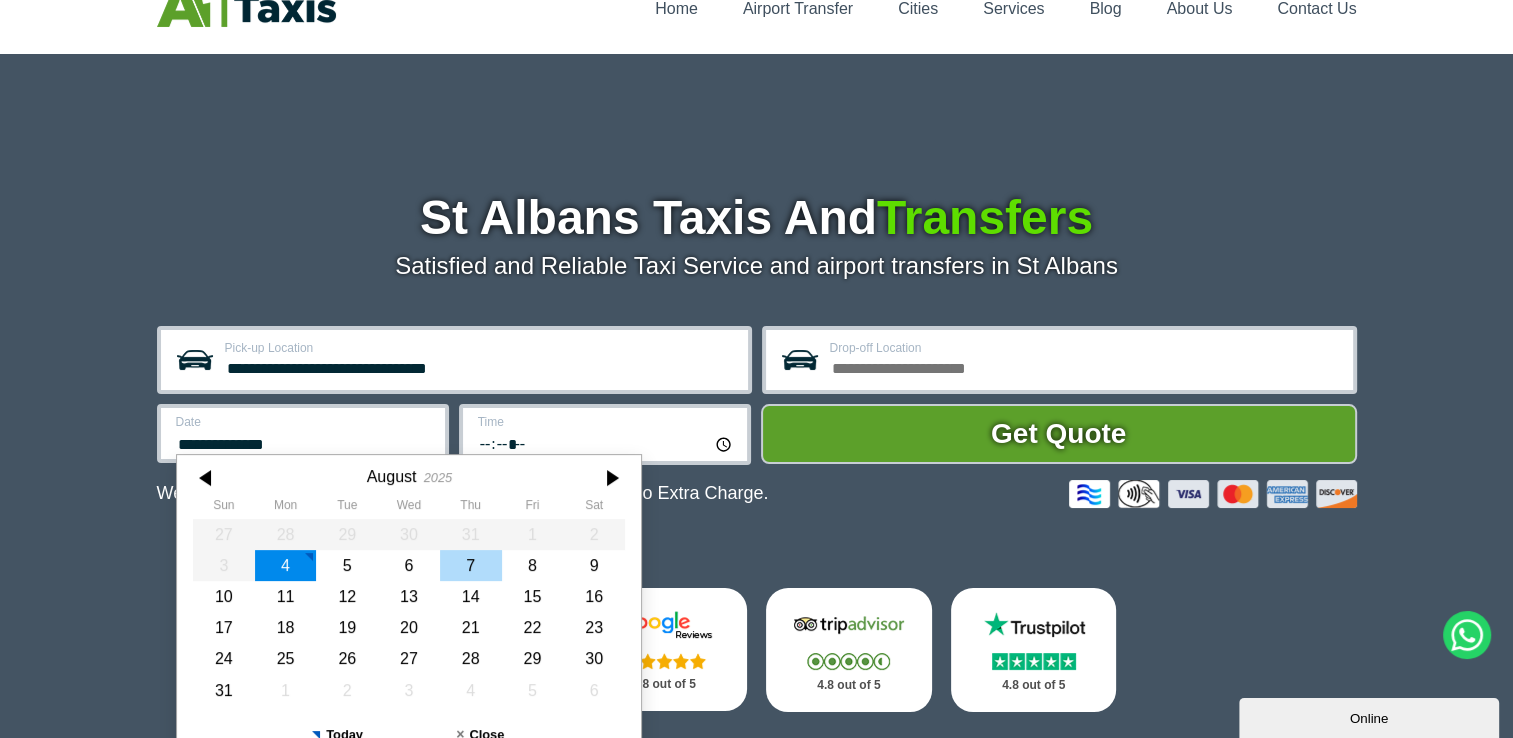 click on "7" at bounding box center (470, 565) 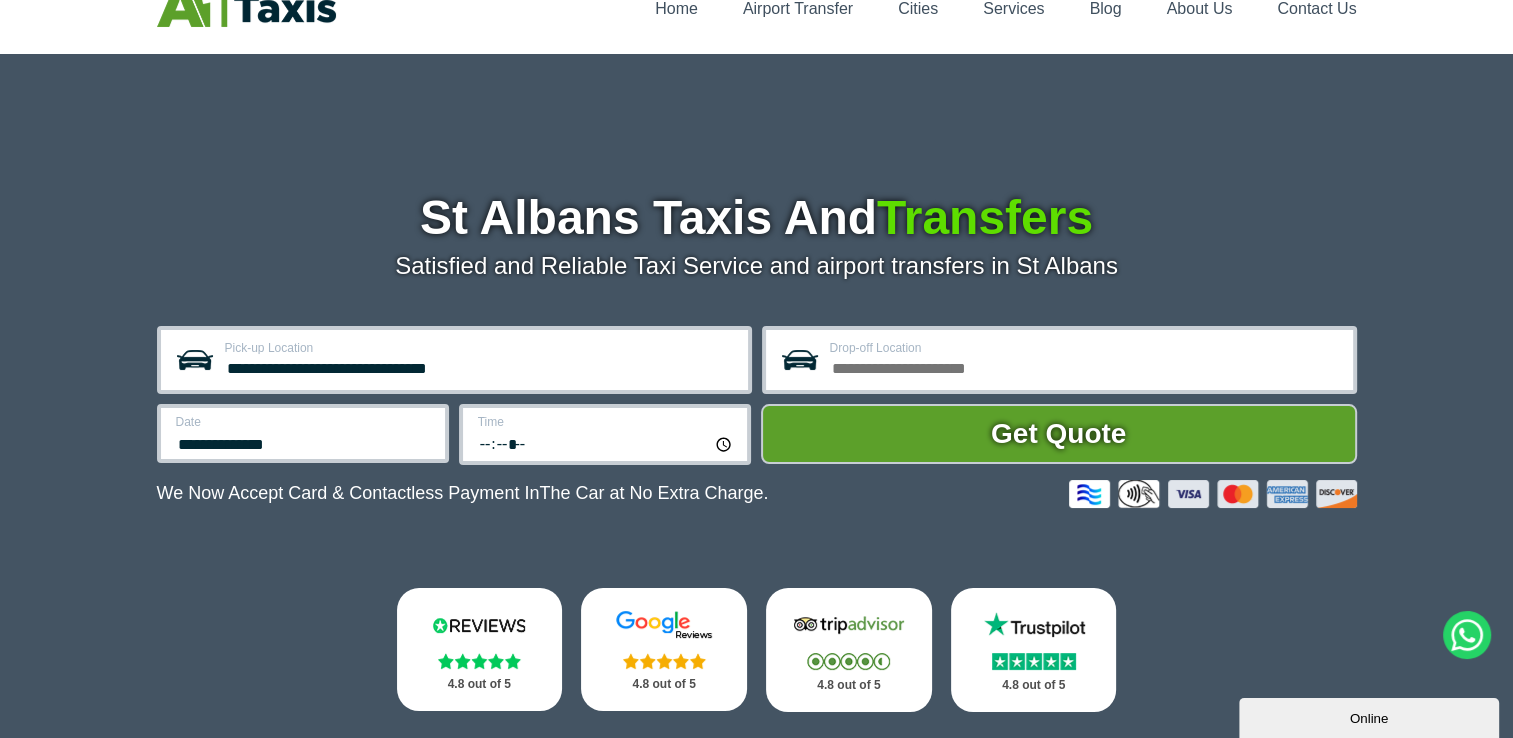 click on "*****" at bounding box center [606, 443] 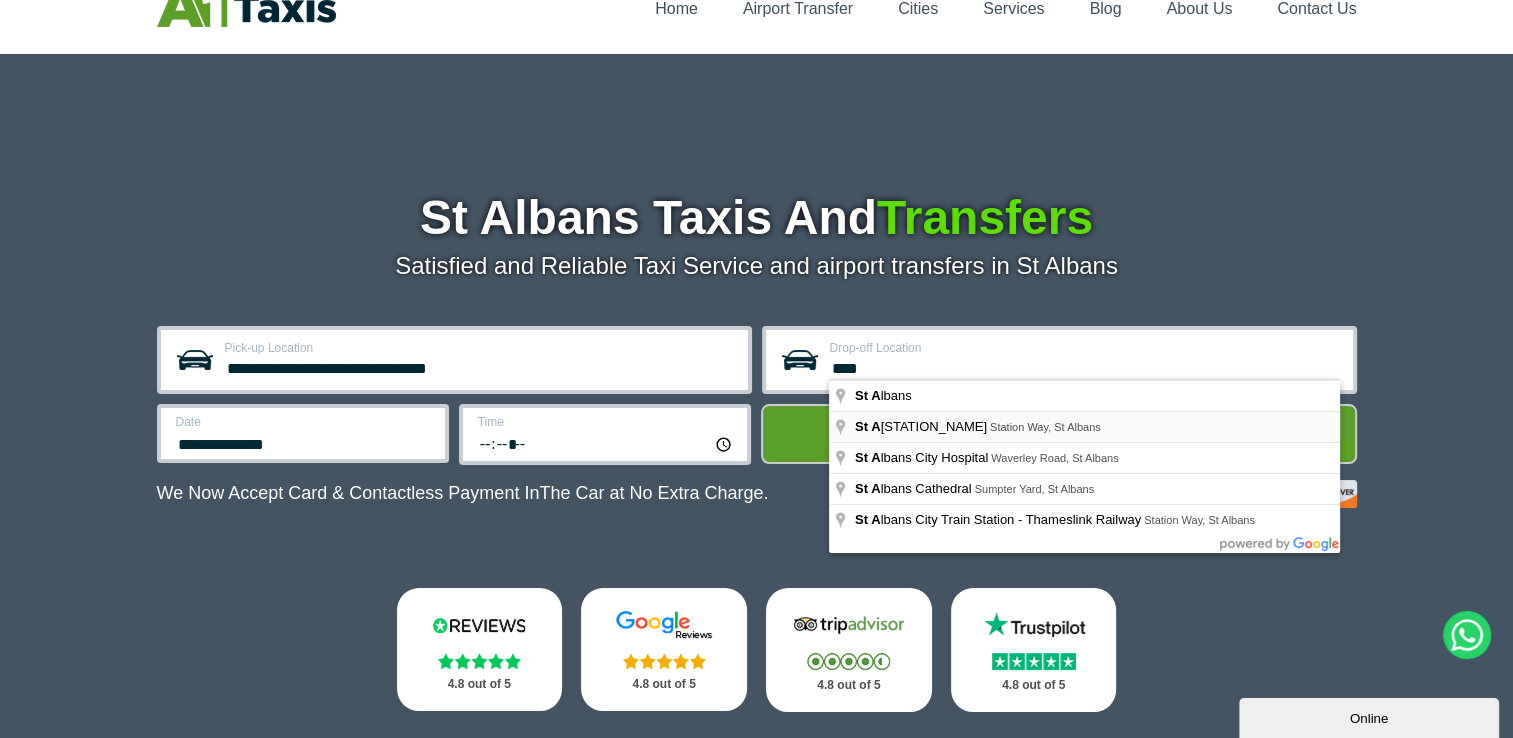 type on "**********" 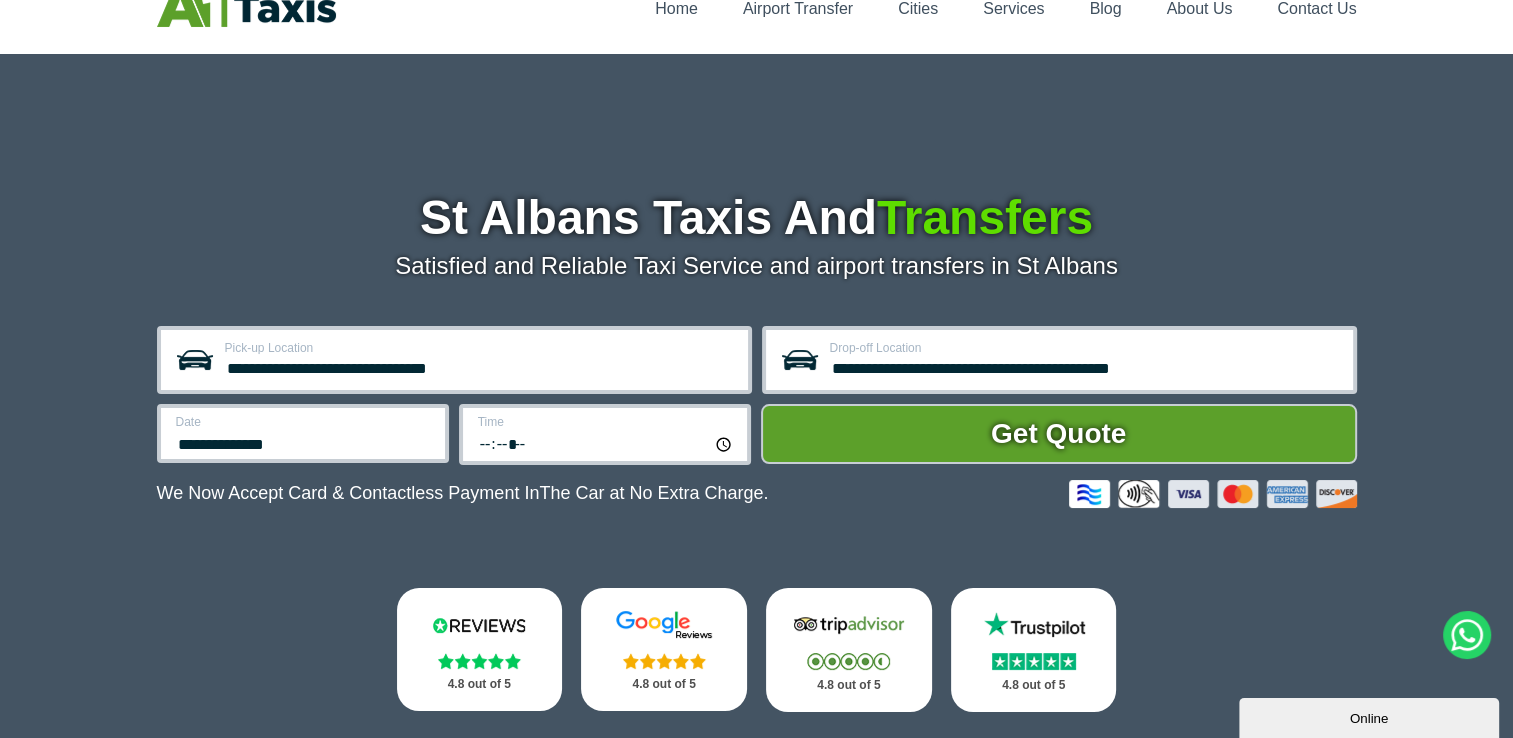 click on "Get Quote" at bounding box center (1059, 434) 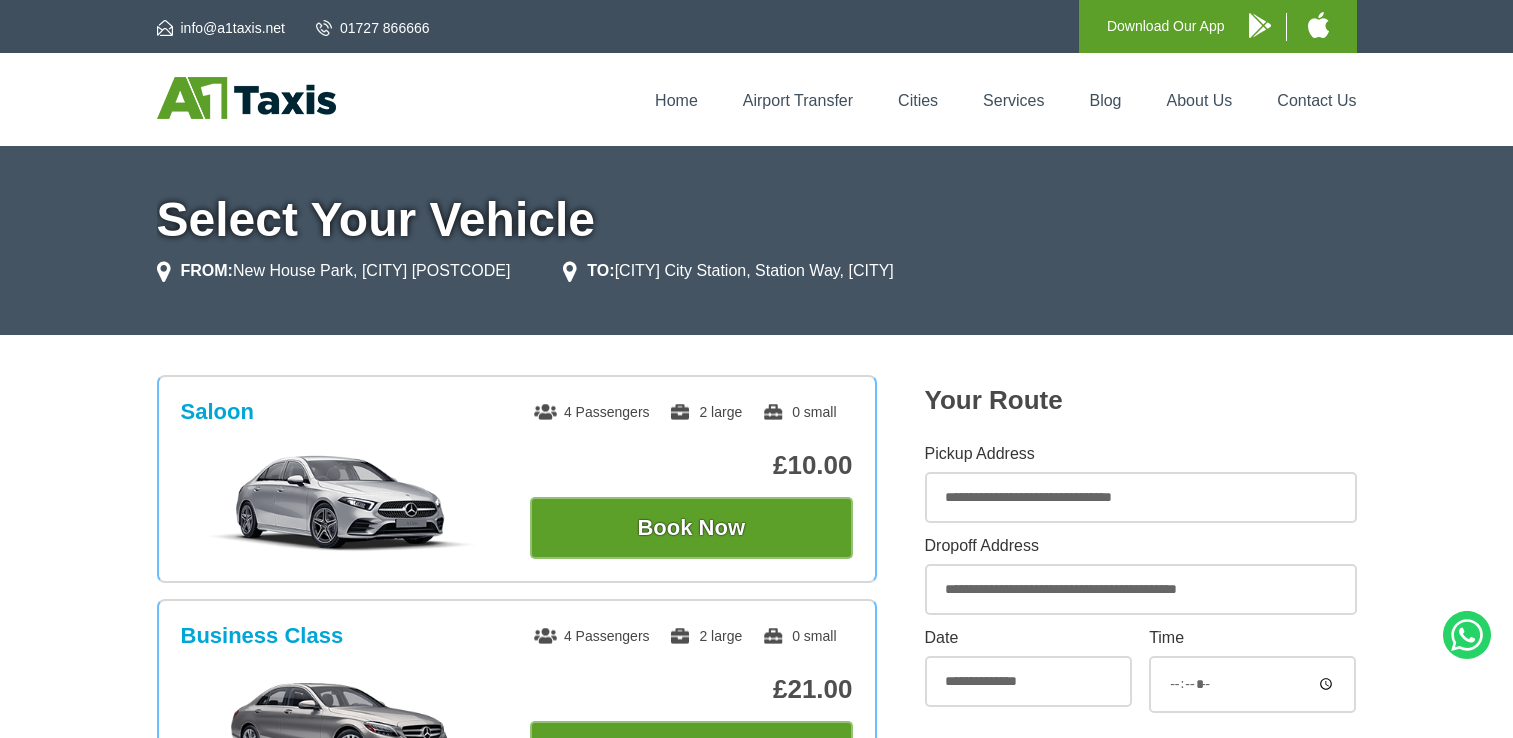 scroll, scrollTop: 0, scrollLeft: 0, axis: both 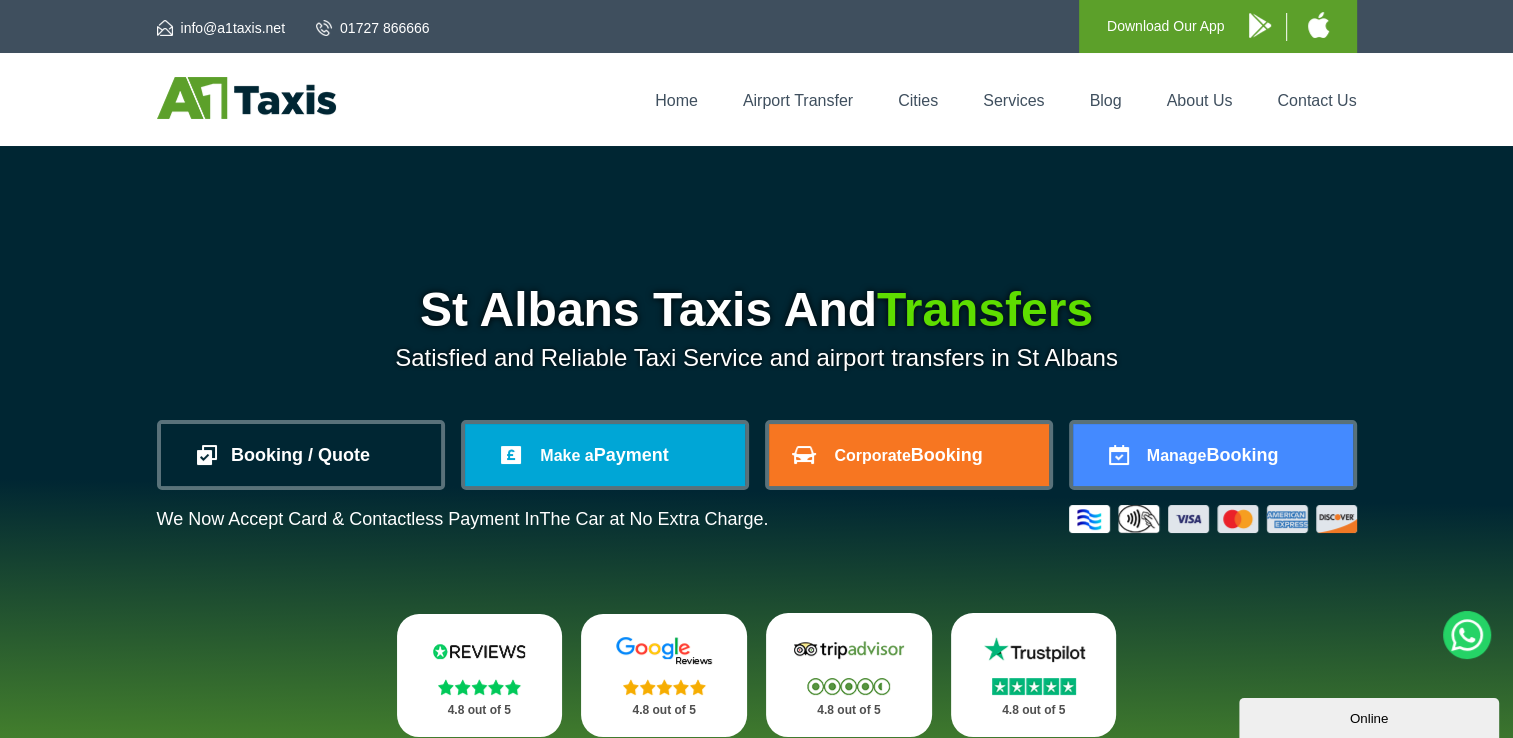 click on "Booking / Quote" at bounding box center (301, 455) 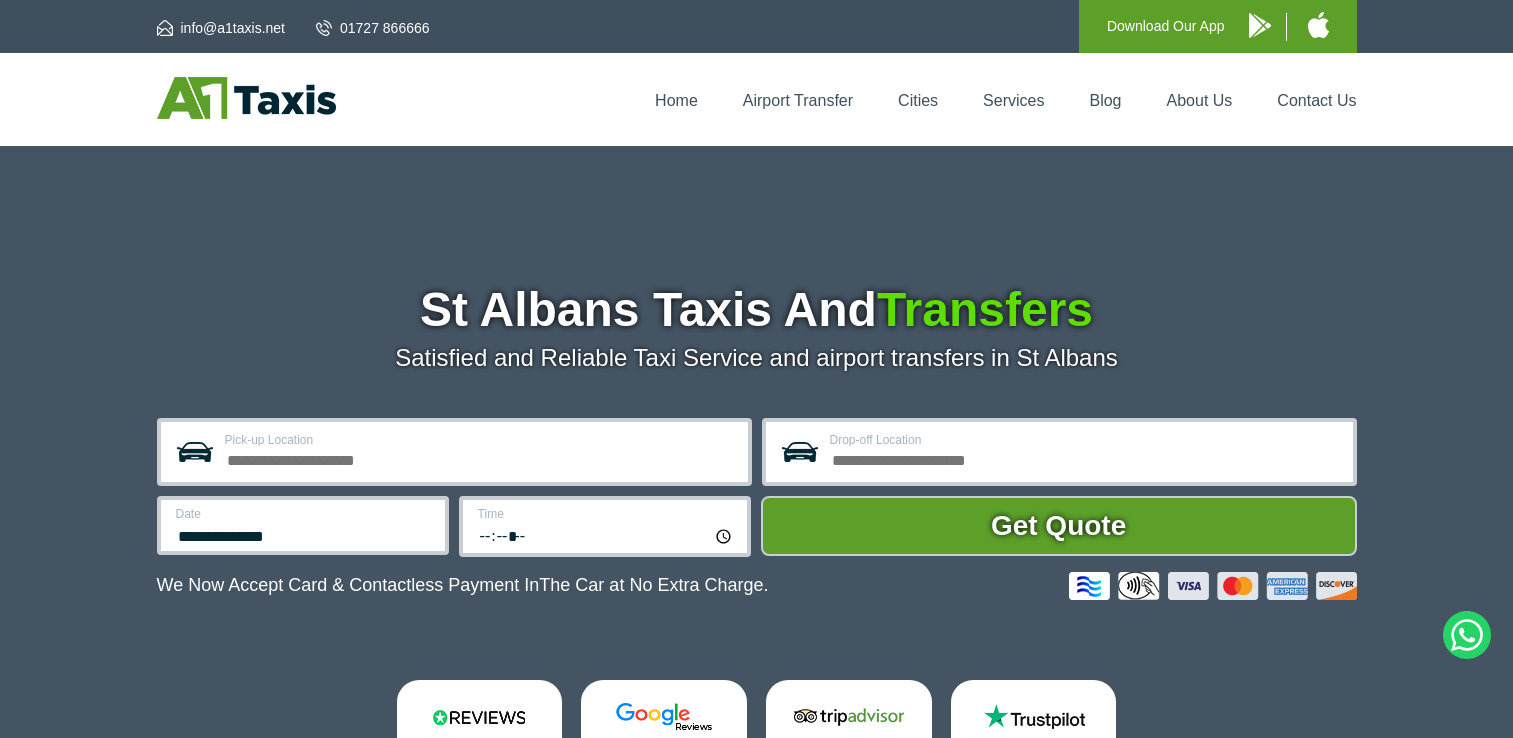 scroll, scrollTop: 0, scrollLeft: 0, axis: both 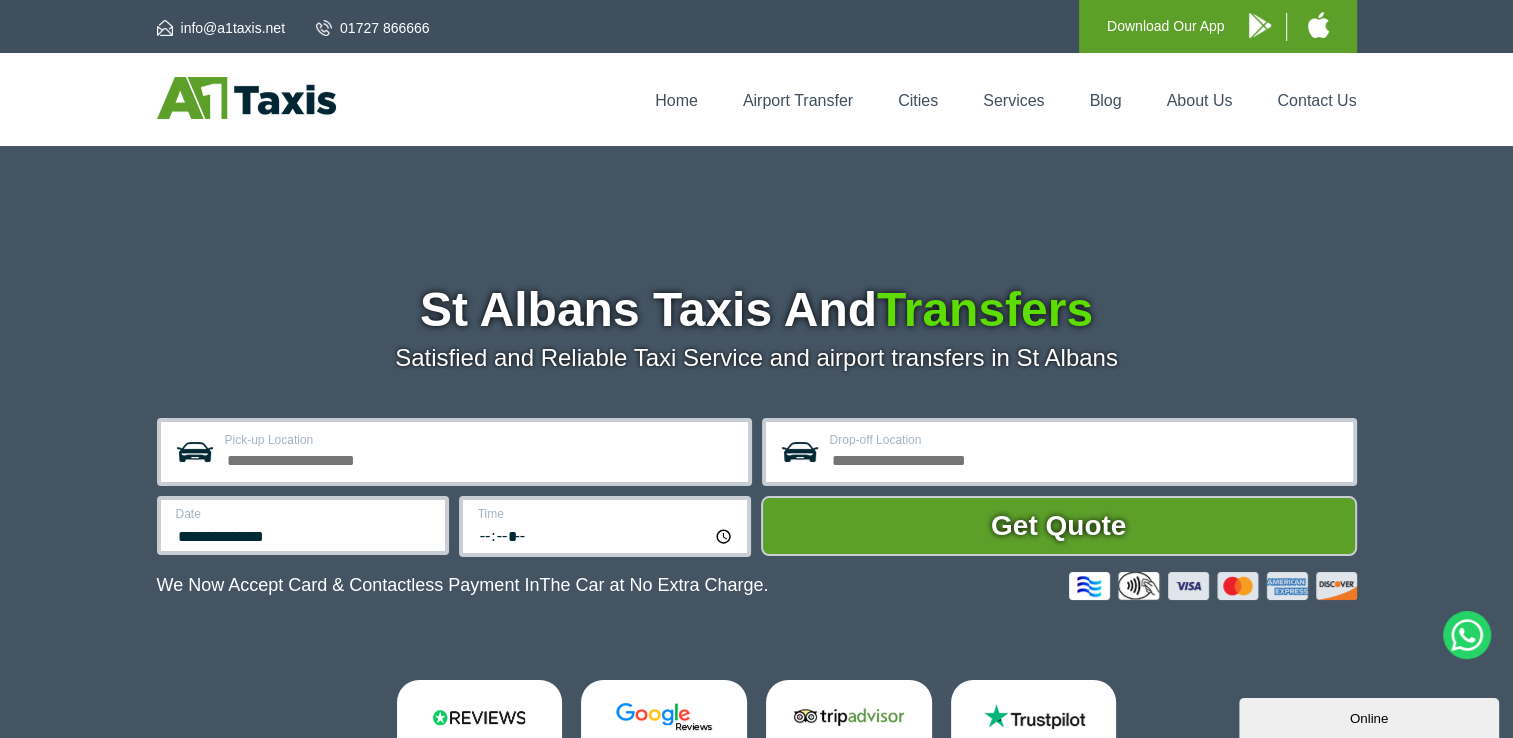 click on "Pick-up Location" at bounding box center (480, 458) 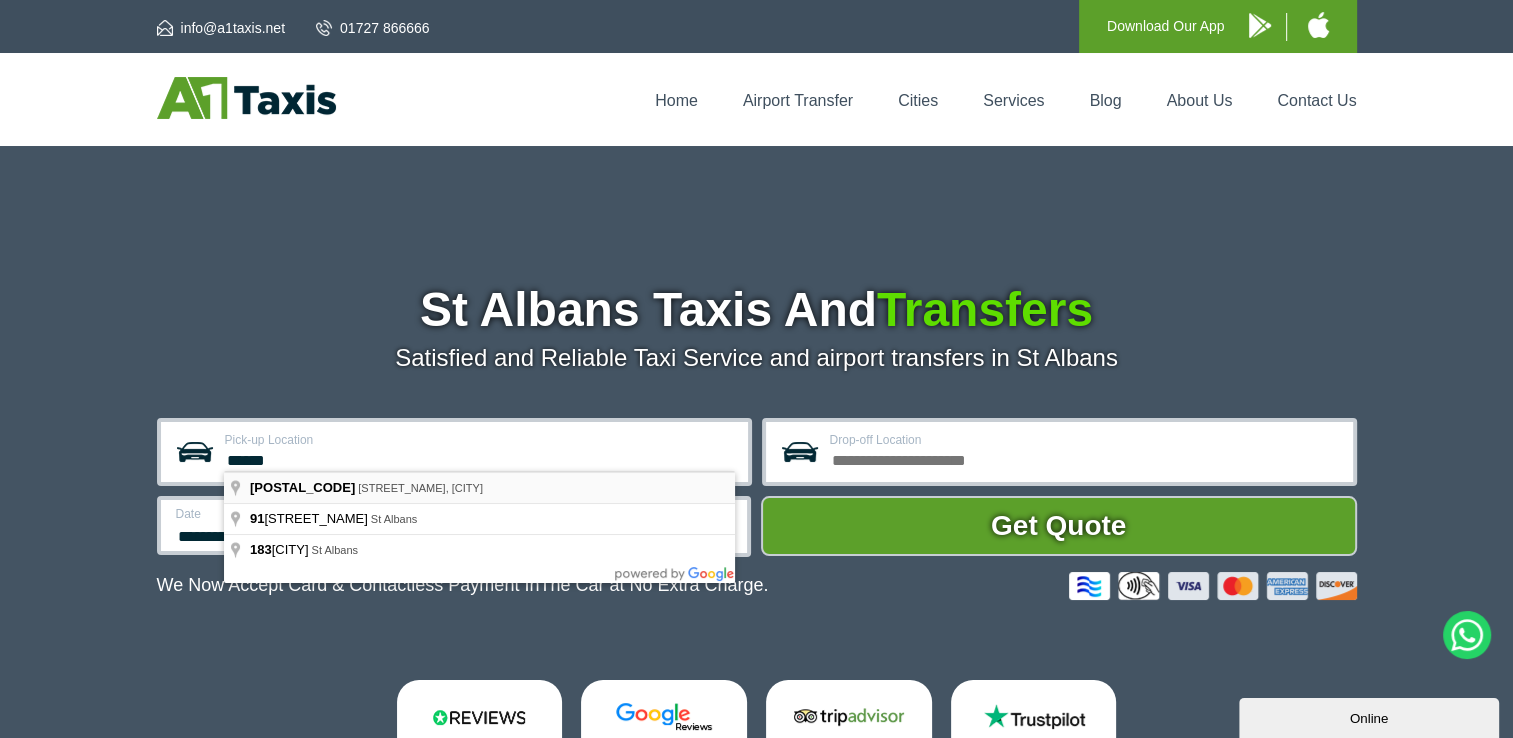type on "**********" 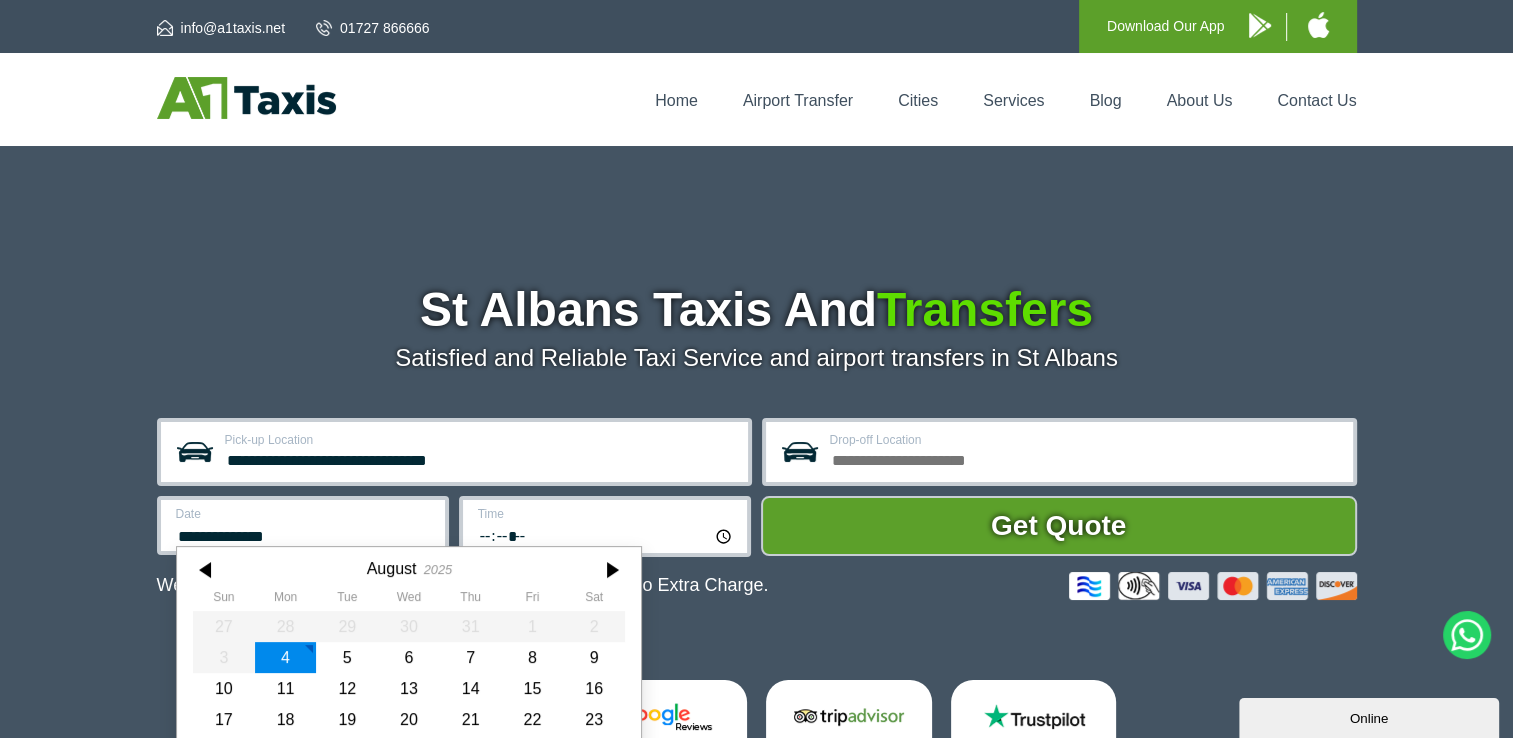 scroll, scrollTop: 92, scrollLeft: 0, axis: vertical 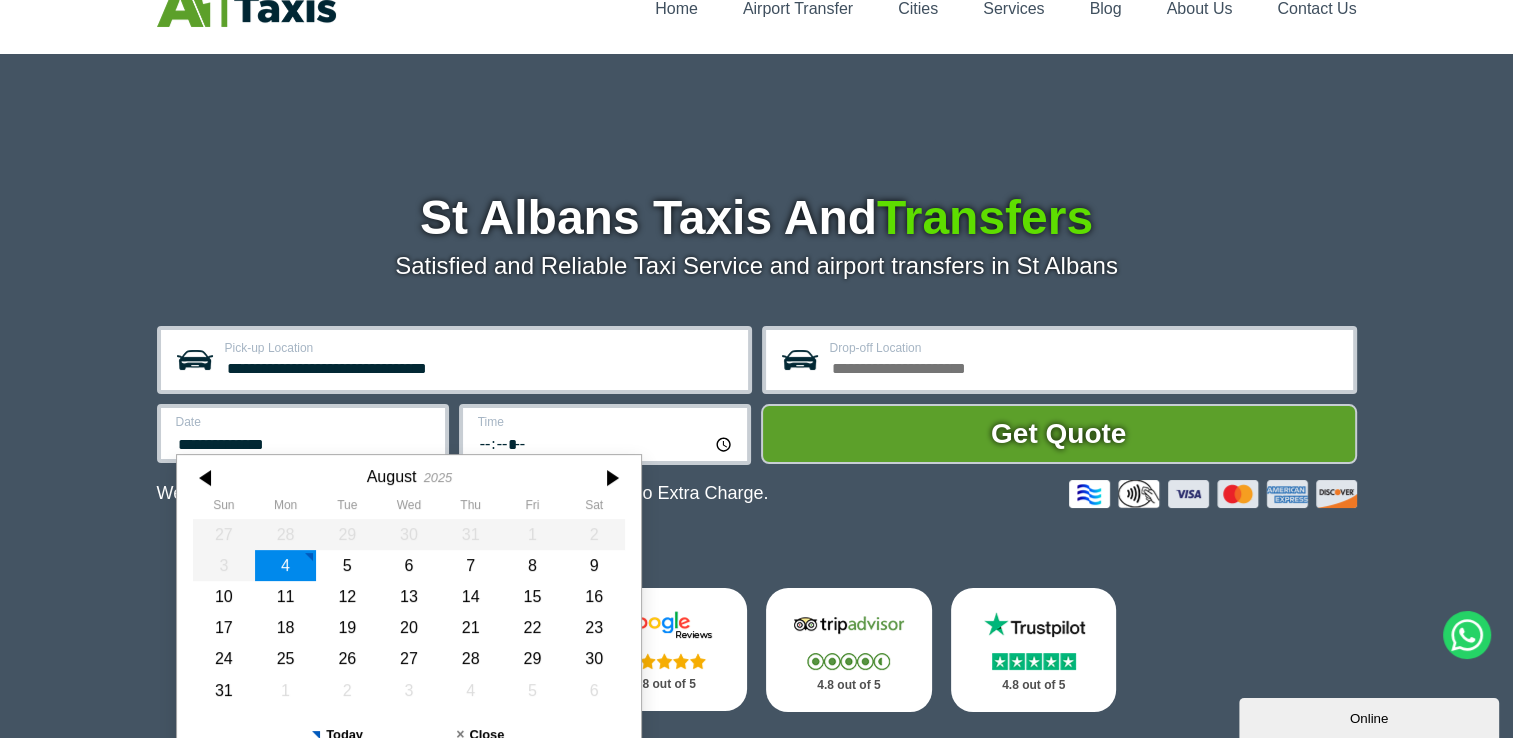 click on "**********" at bounding box center [303, 433] 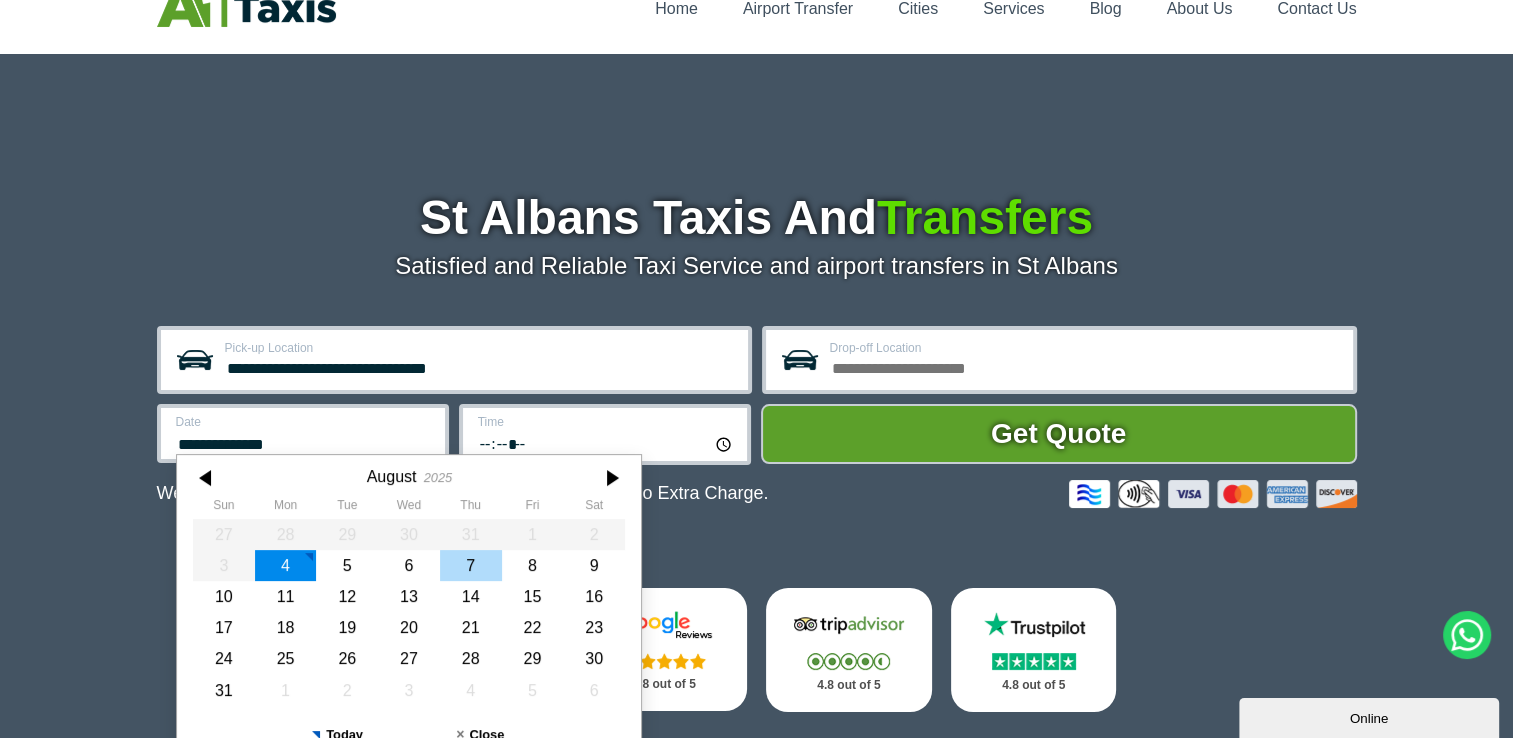 click on "7" at bounding box center (470, 565) 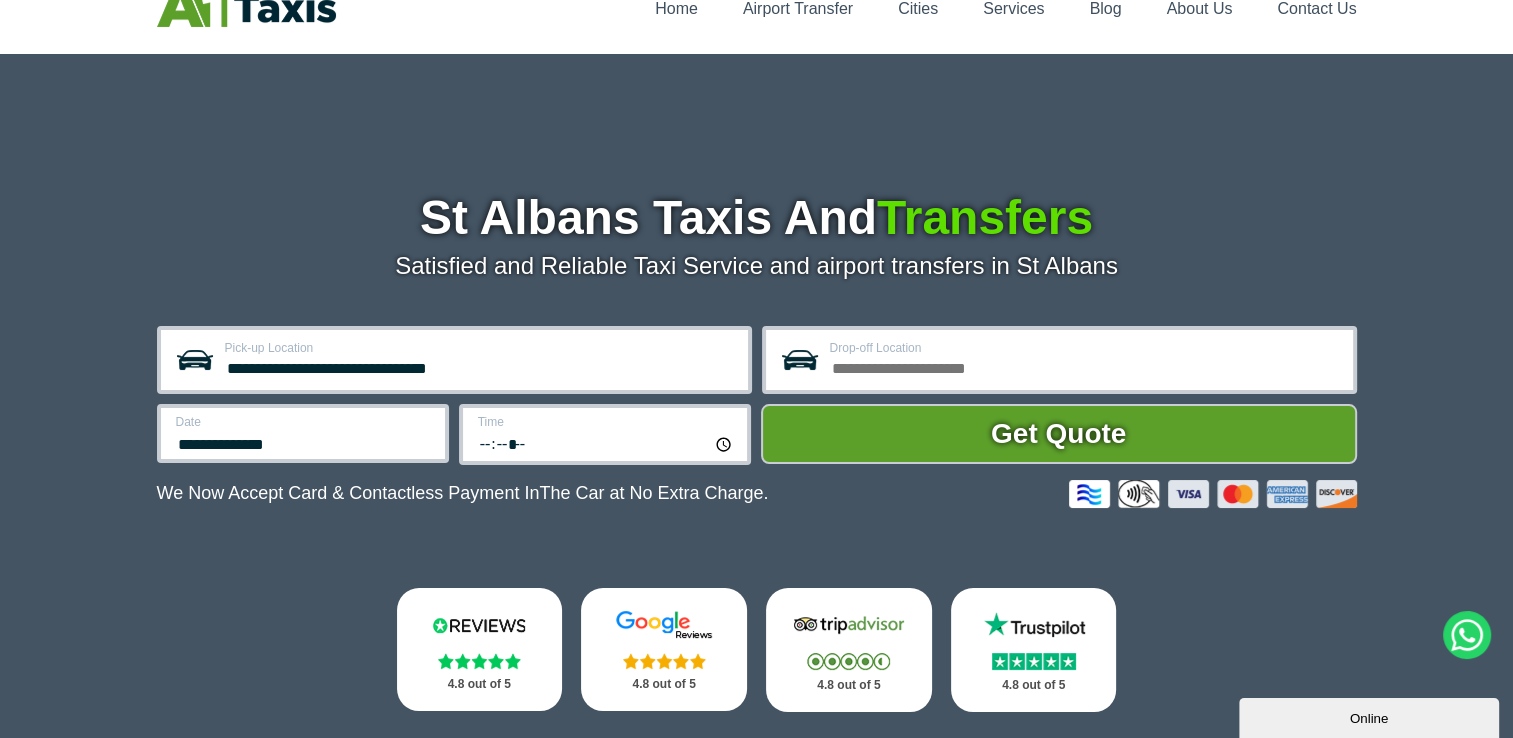 click on "*****" at bounding box center [606, 443] 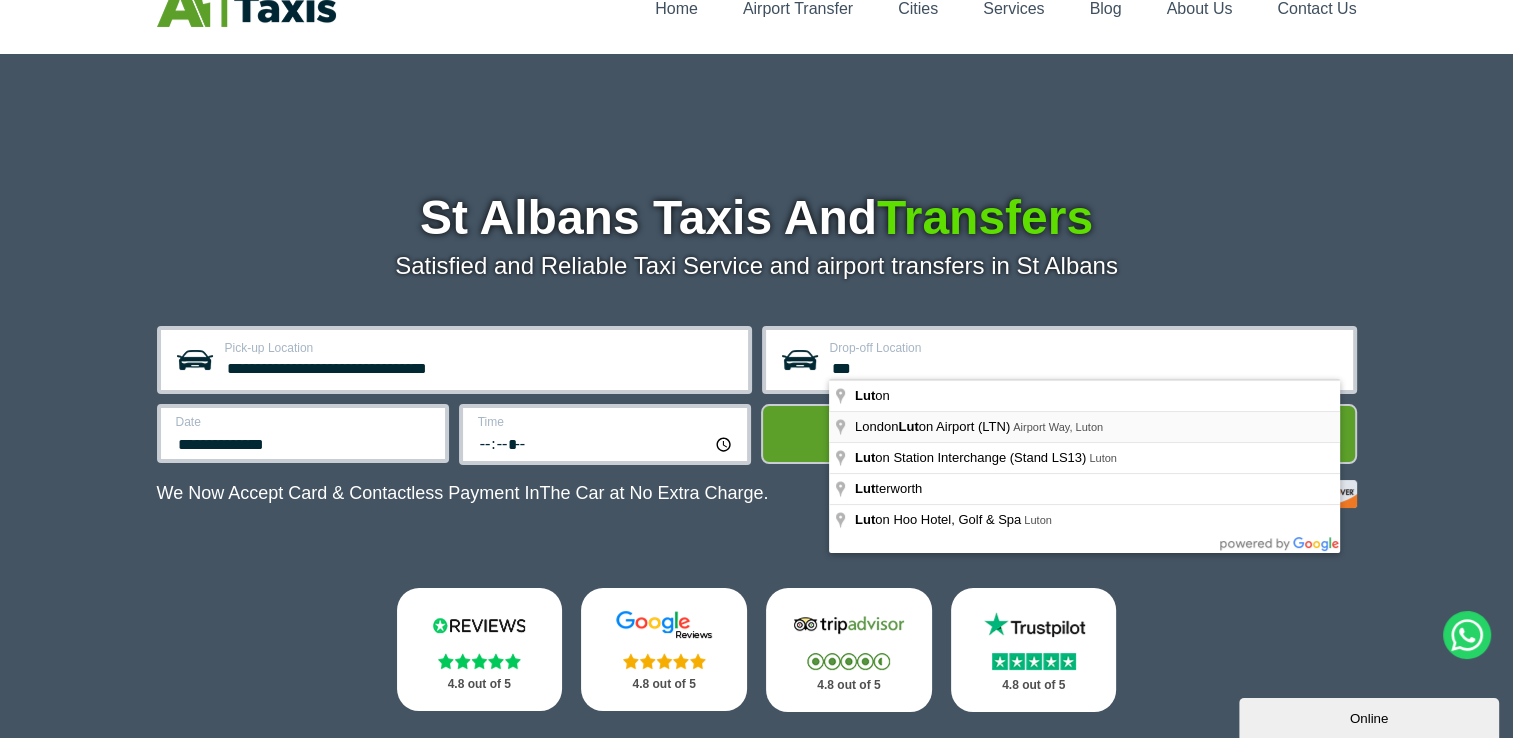 type on "**********" 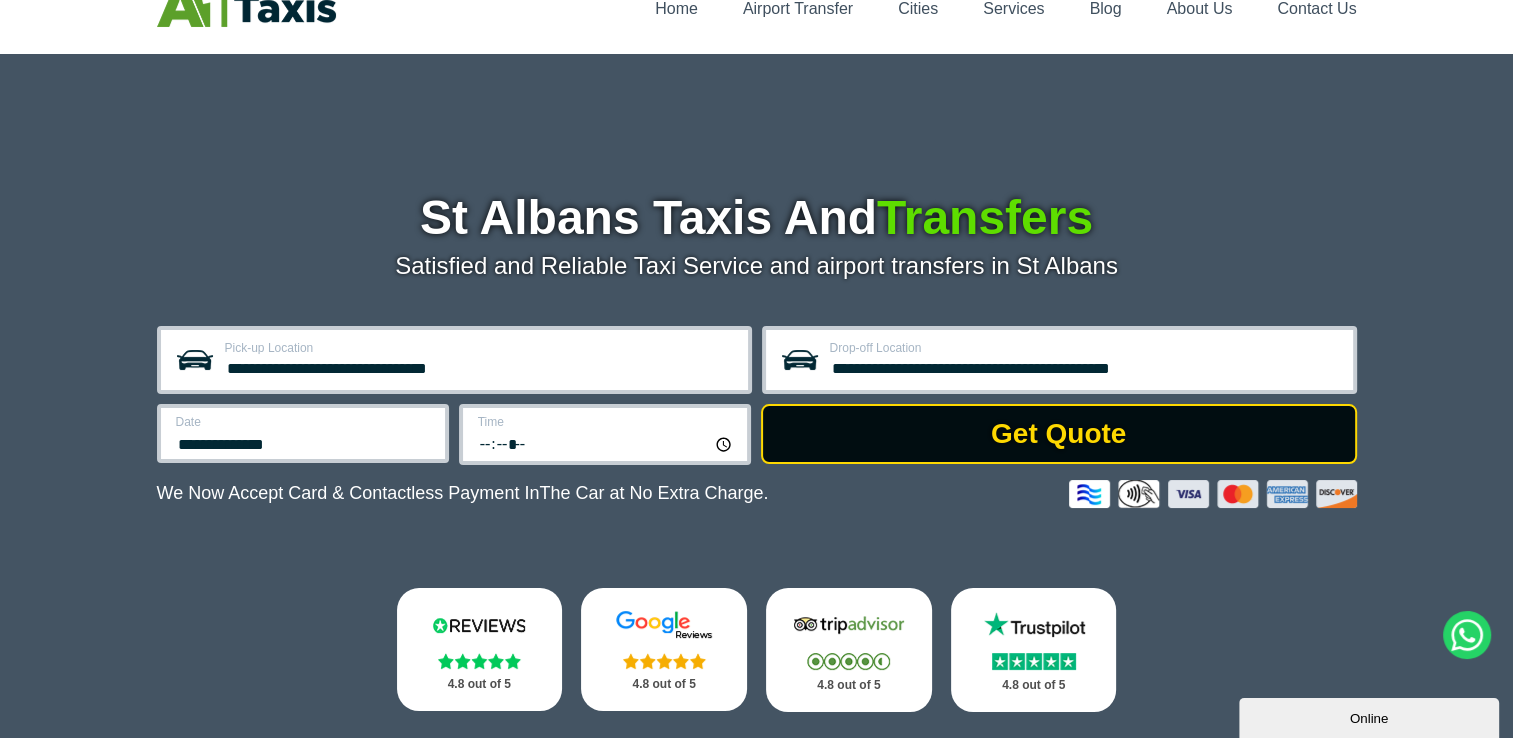 click on "Get Quote" at bounding box center [1059, 434] 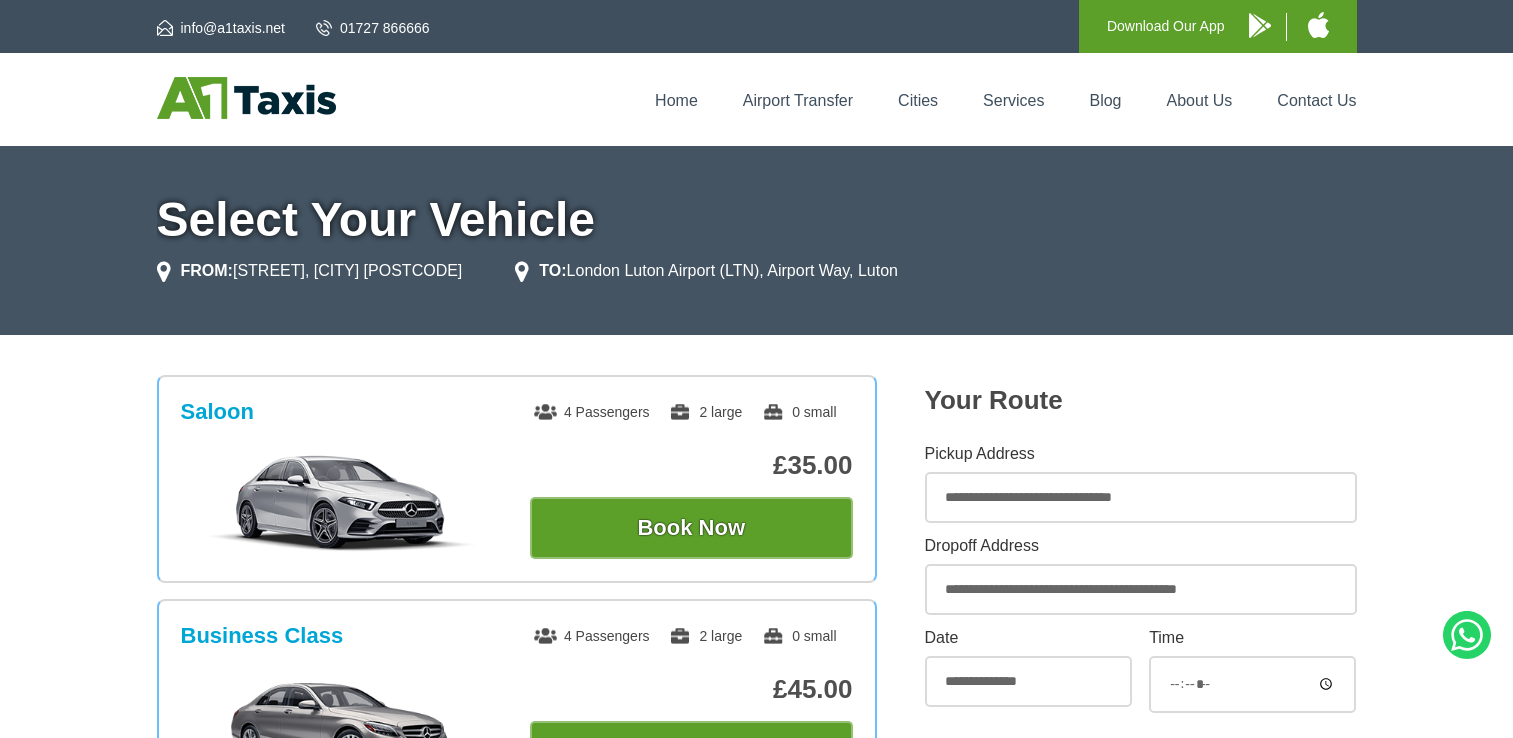 scroll, scrollTop: 0, scrollLeft: 0, axis: both 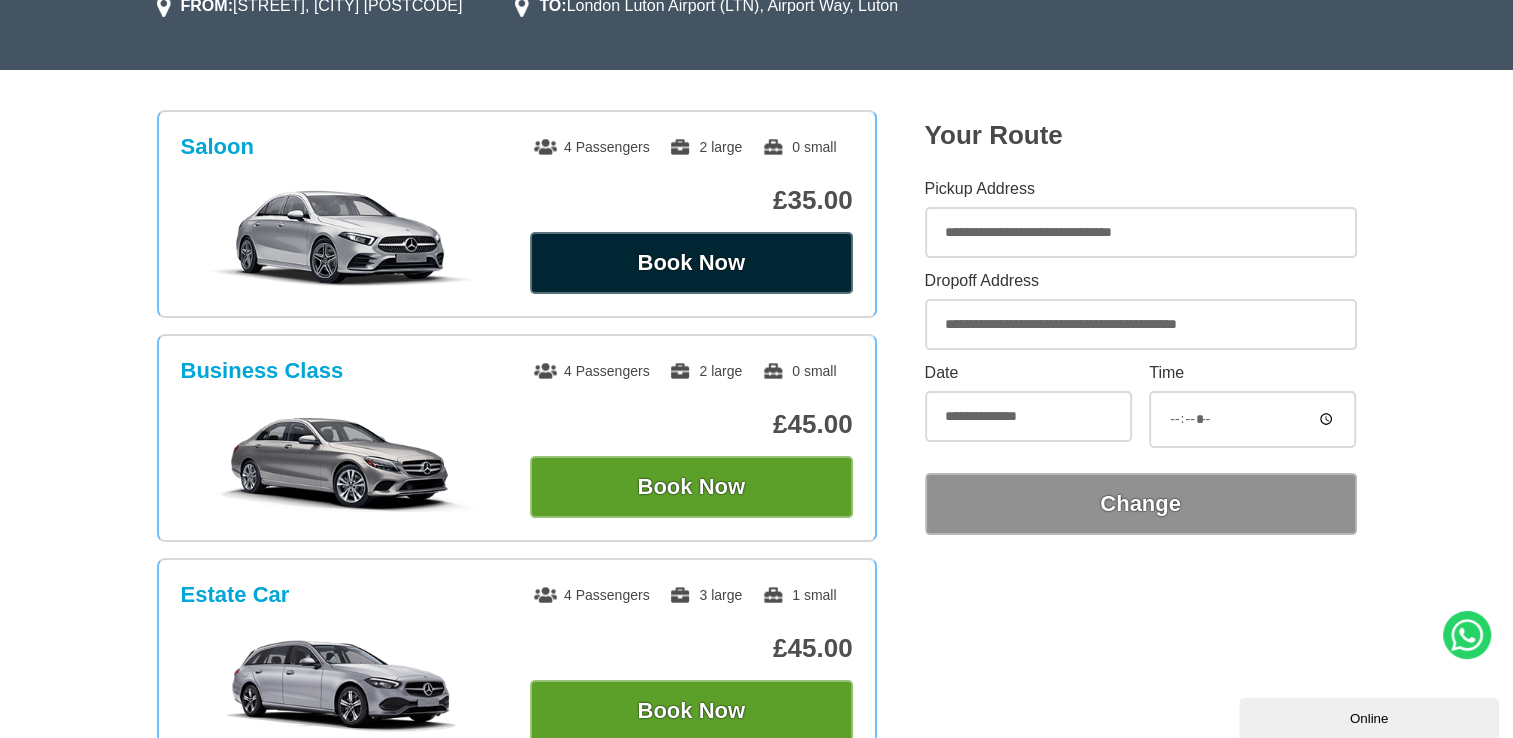 click on "Book Now" at bounding box center (691, 263) 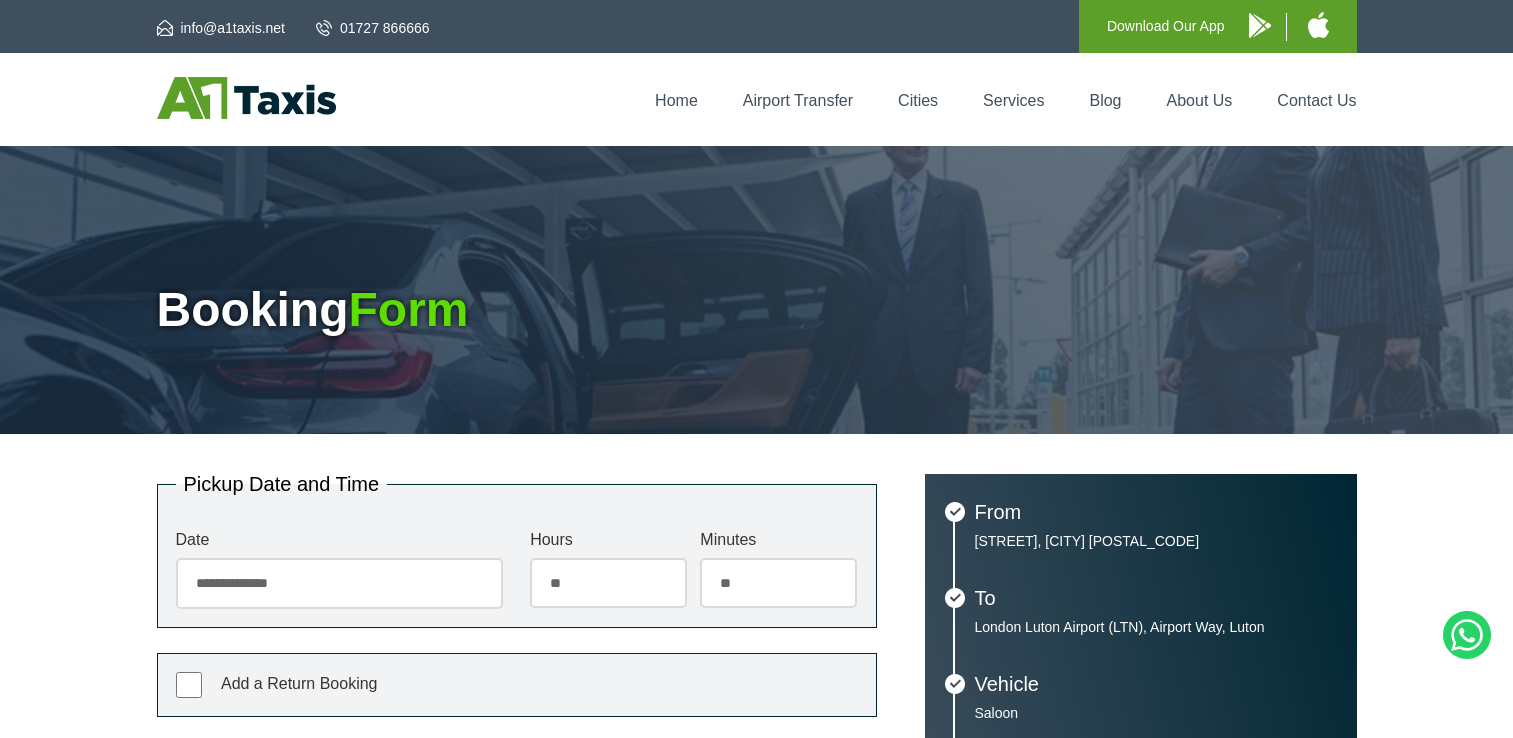 scroll, scrollTop: 0, scrollLeft: 0, axis: both 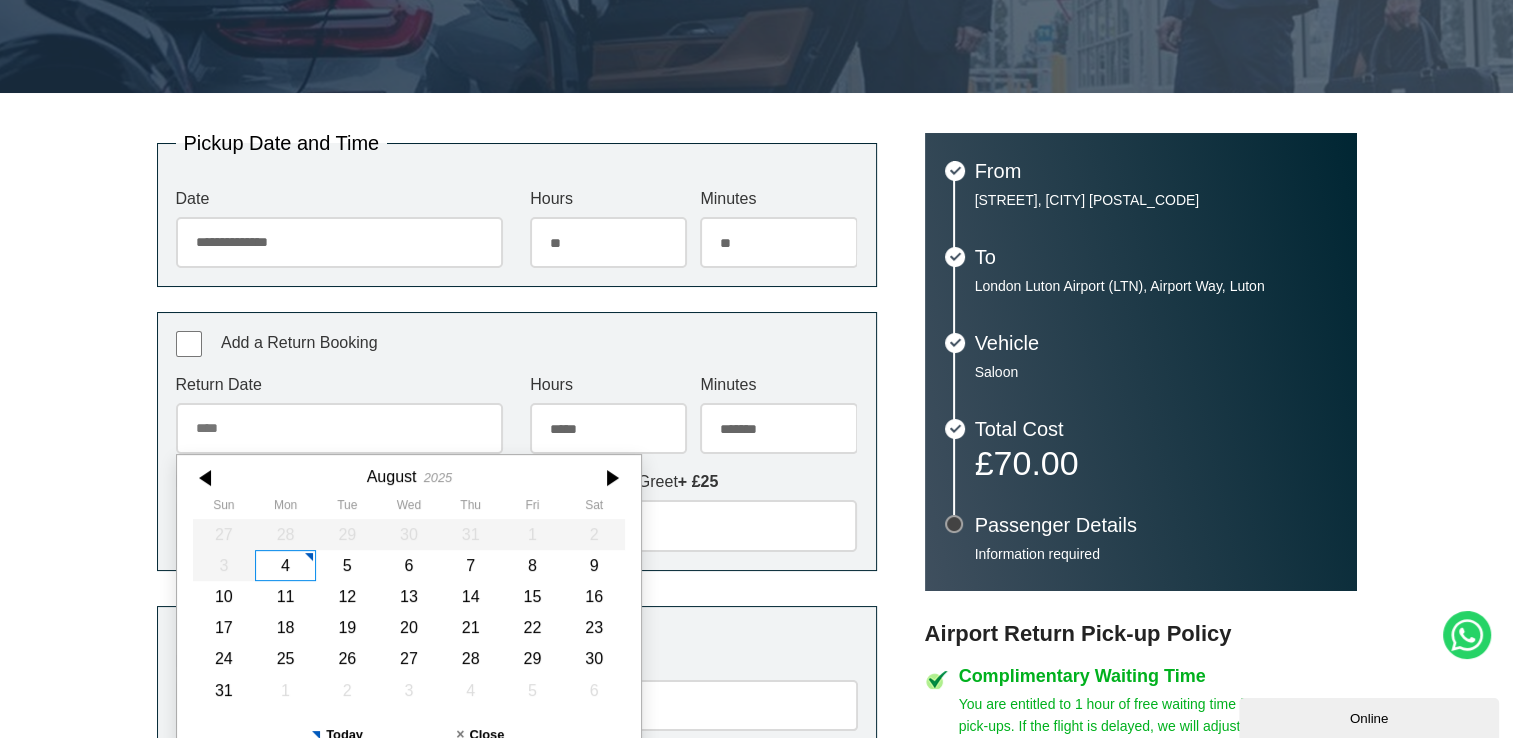 click on "Return Date
August 2025     Sun Mon Tue Wed Thu Fri Sat 27 28 29 30 31 1 2 3 4 5 6 7 8 9 10 11 12 13 14 15 16 17 18 19 20 21 22 23 24 25 26 27 28 29 30 31 1 2 3 4 5 6 Today Close" at bounding box center [339, 415] 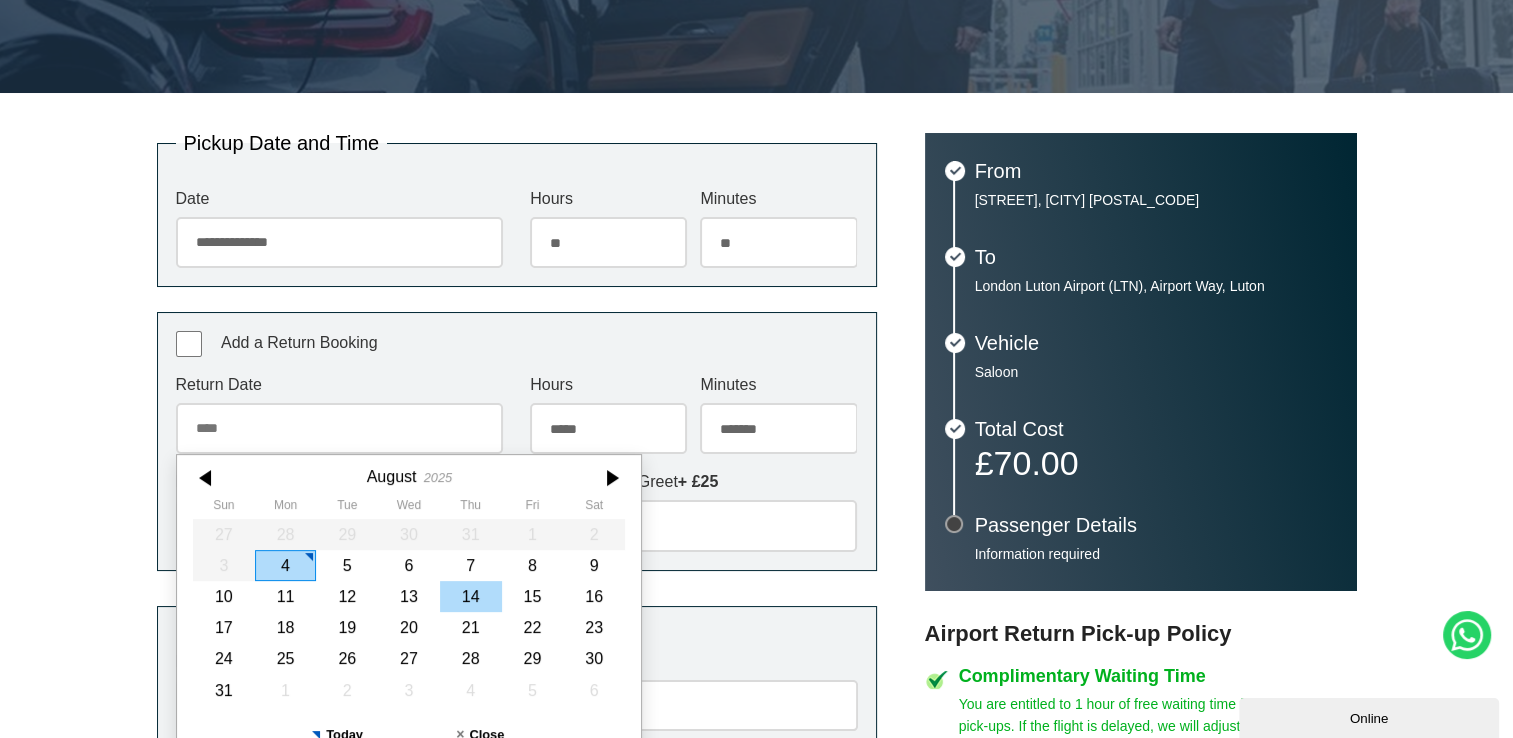 click on "14" at bounding box center [470, 596] 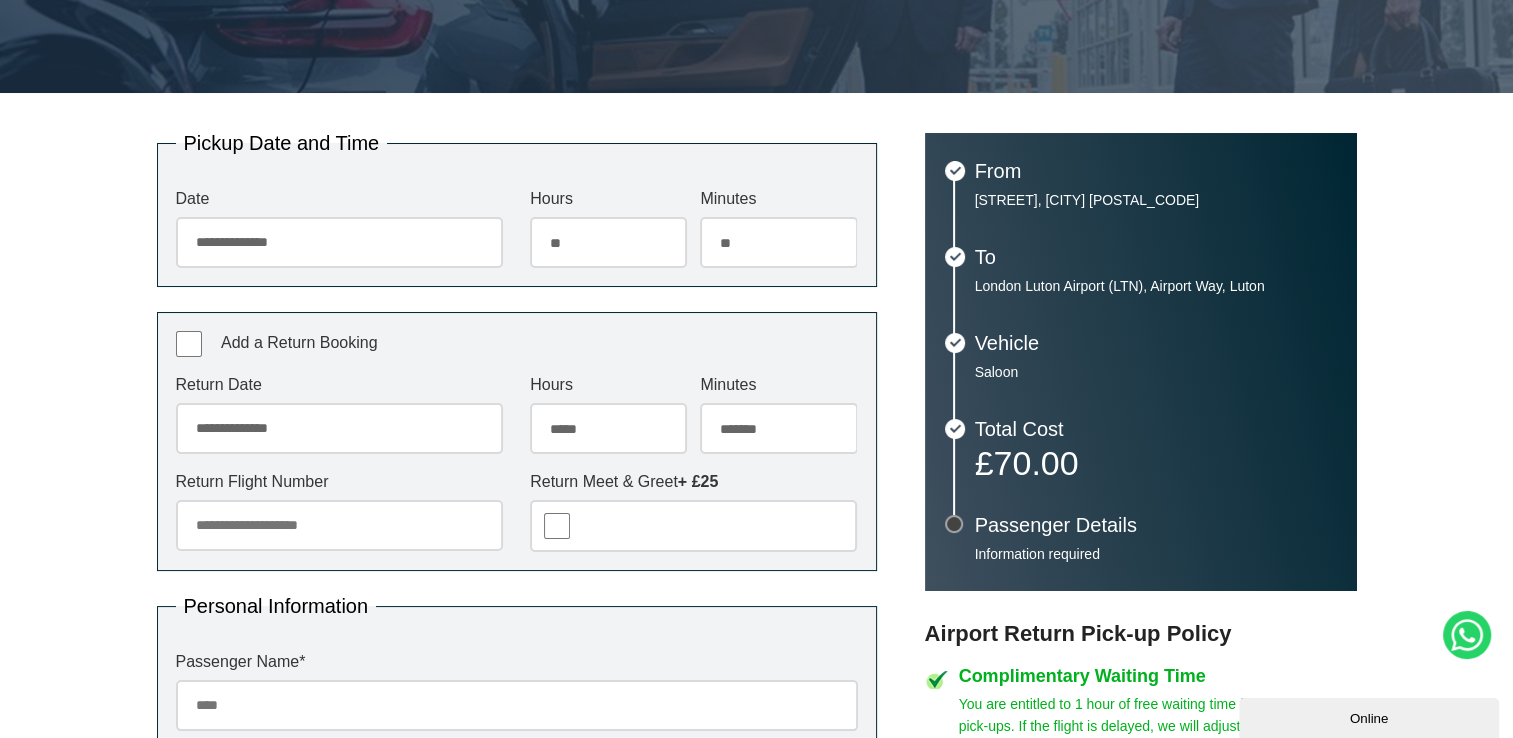 click on "*****
**
**
**
**
**
**
** ** ** ** ** ** ** ** ** ** ** ** ** ** ** ** ** **" at bounding box center (608, 428) 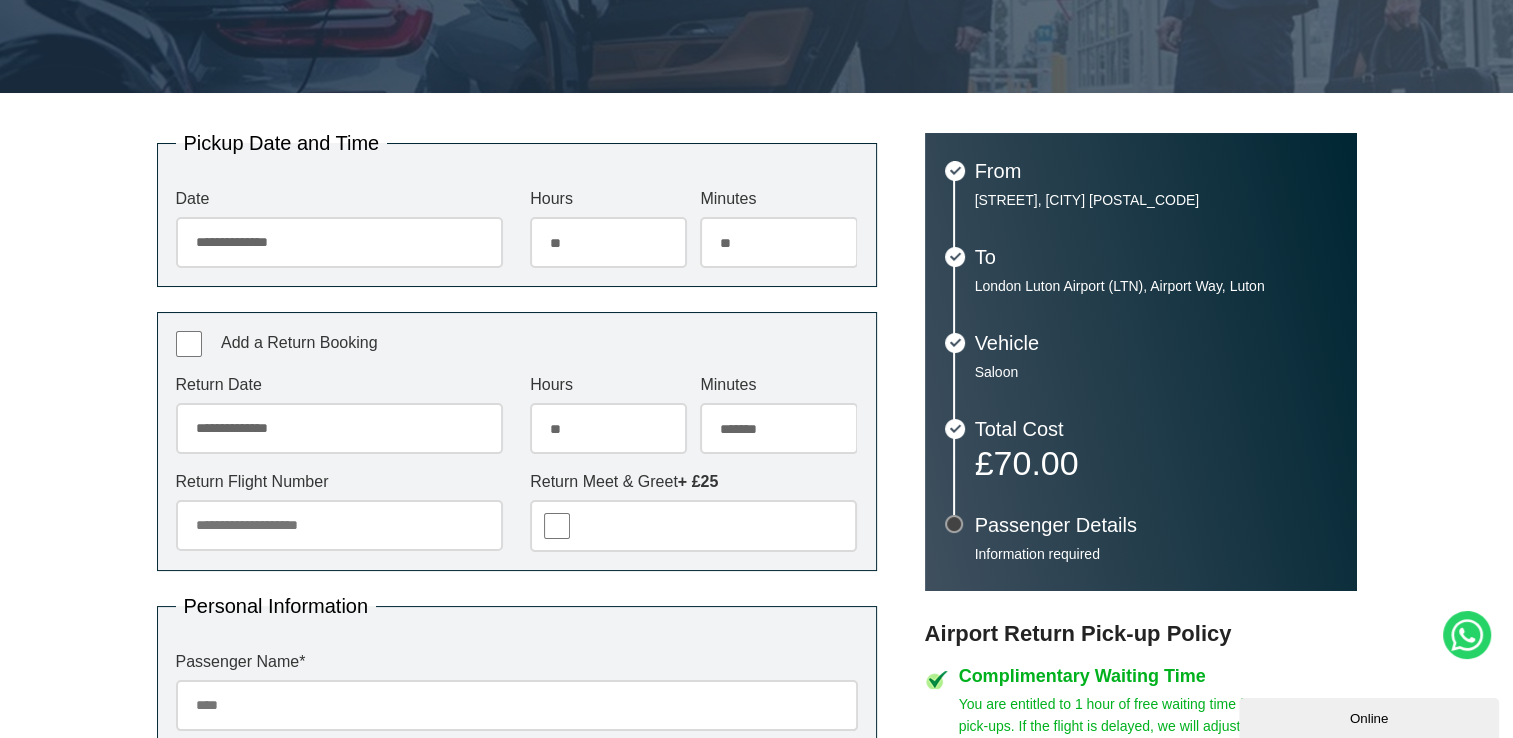 click on "*****
**
**
**
**
**
**
** ** ** ** ** ** ** ** ** ** ** ** ** ** ** ** ** **" at bounding box center [608, 428] 